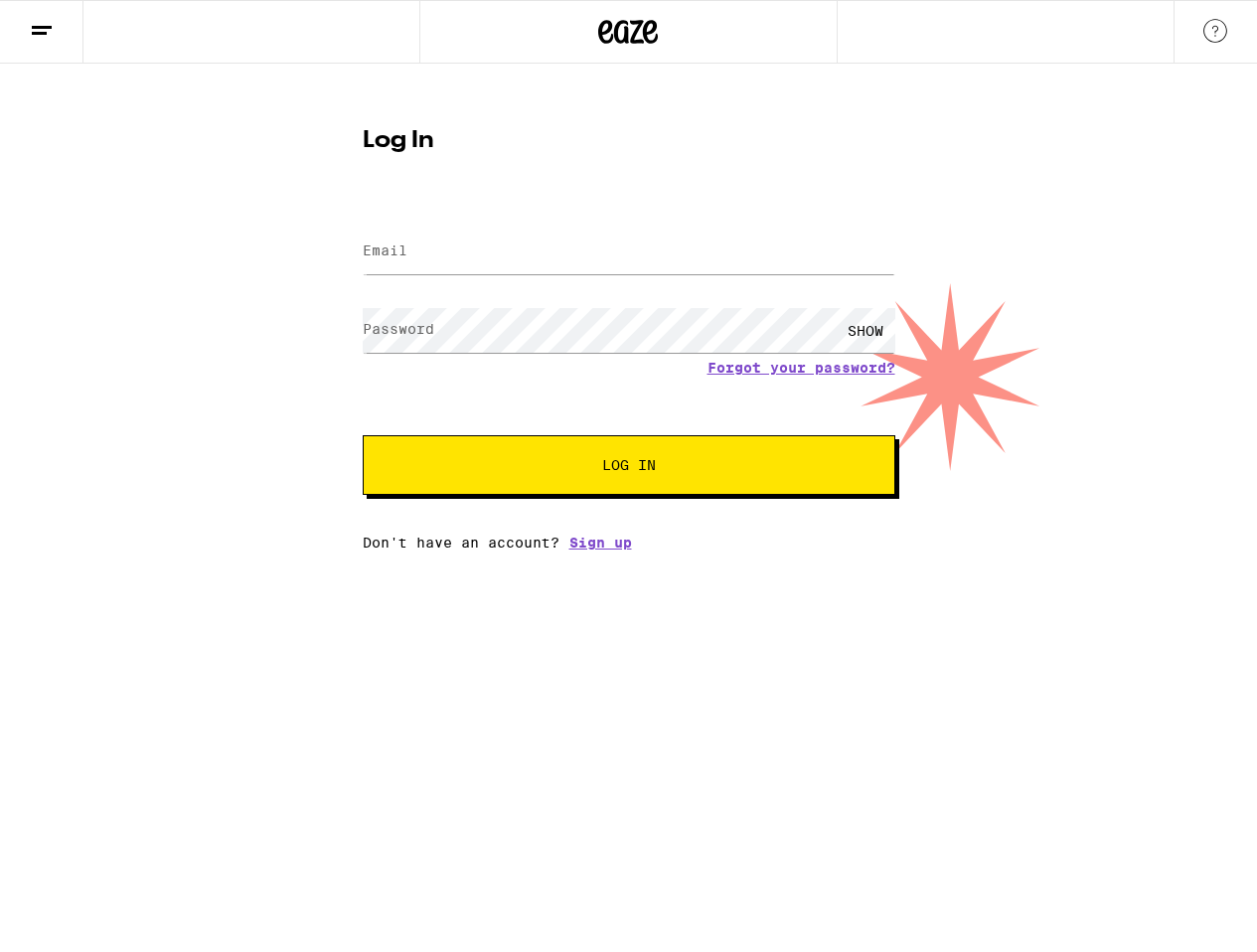 scroll, scrollTop: 0, scrollLeft: 0, axis: both 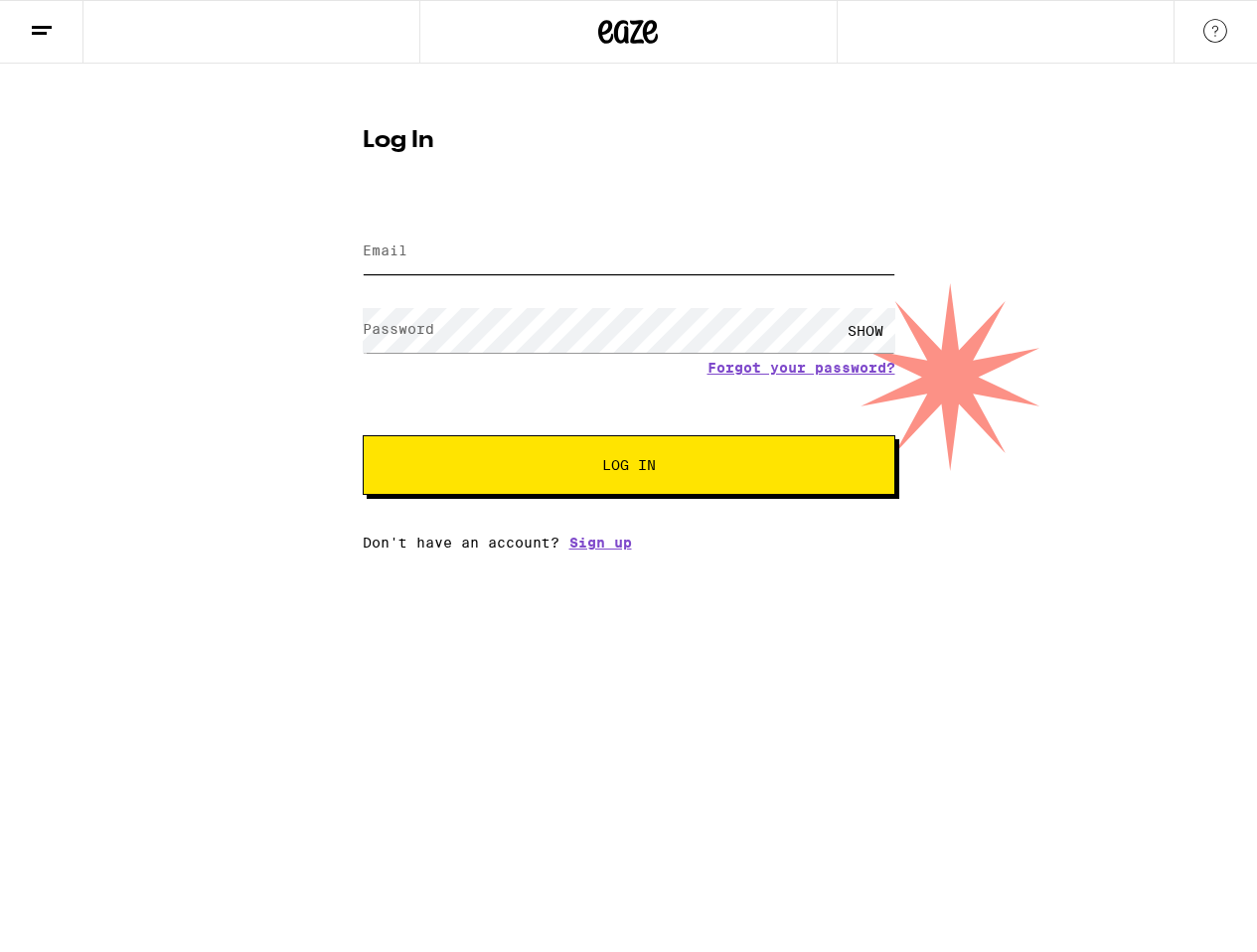 type on "gabrielleparsons@gmail.com" 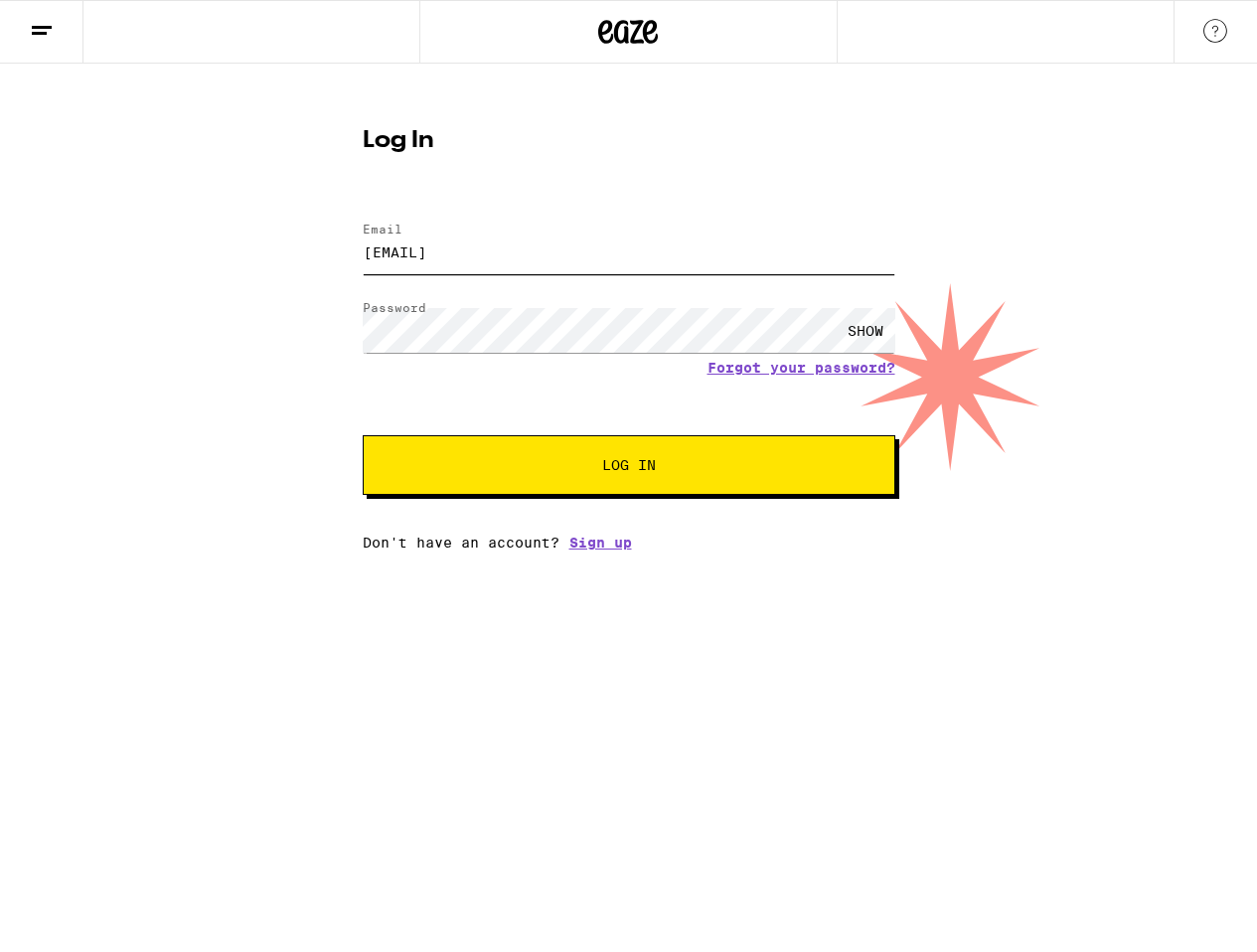 click on "gabrielleparsons@gmail.com" at bounding box center (629, 251) 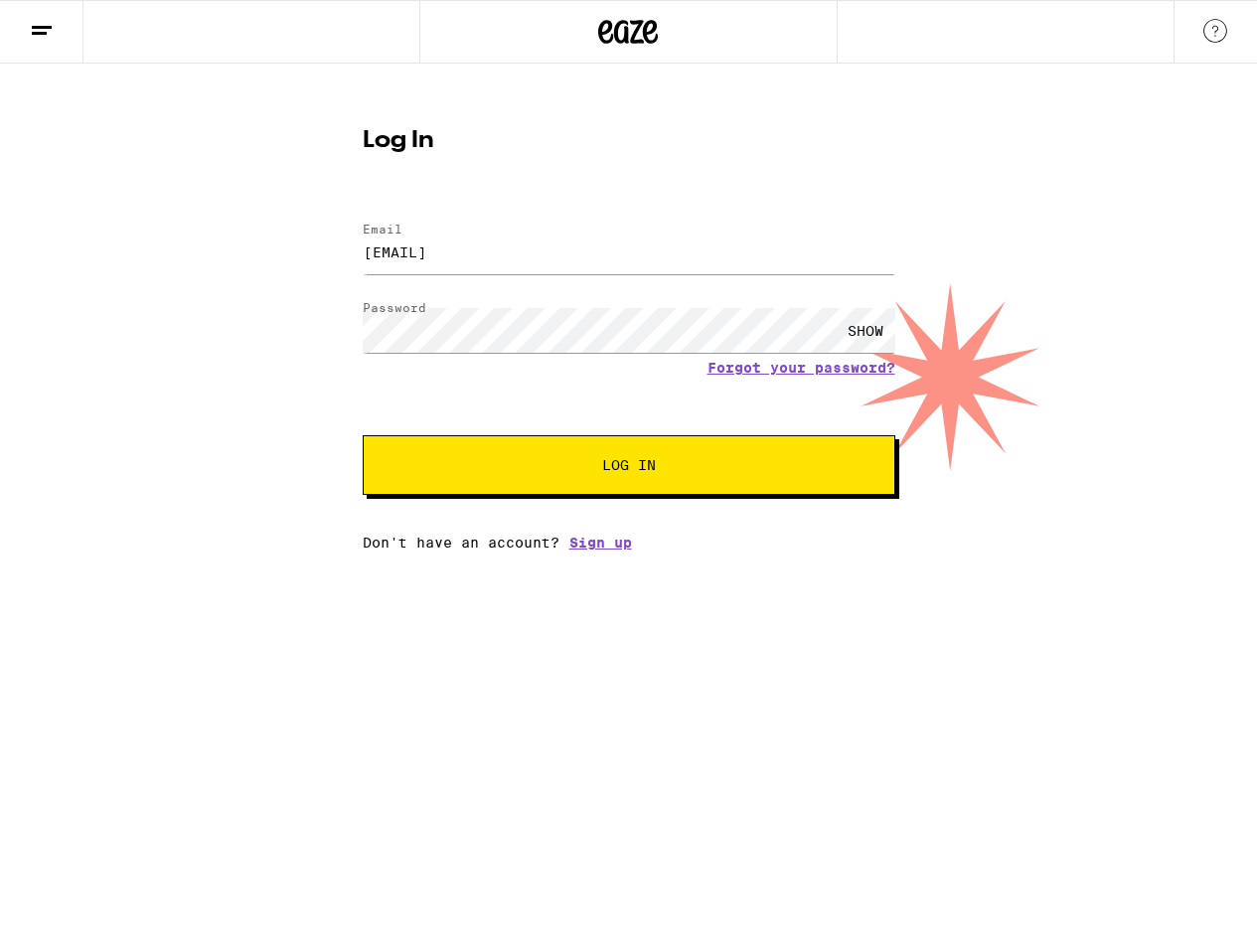 click on "Log In Email Email gabrielleparsons@gmail.com Password Password SHOW Forgot your password? Log In Don't have an account? Sign up" at bounding box center [628, 275] 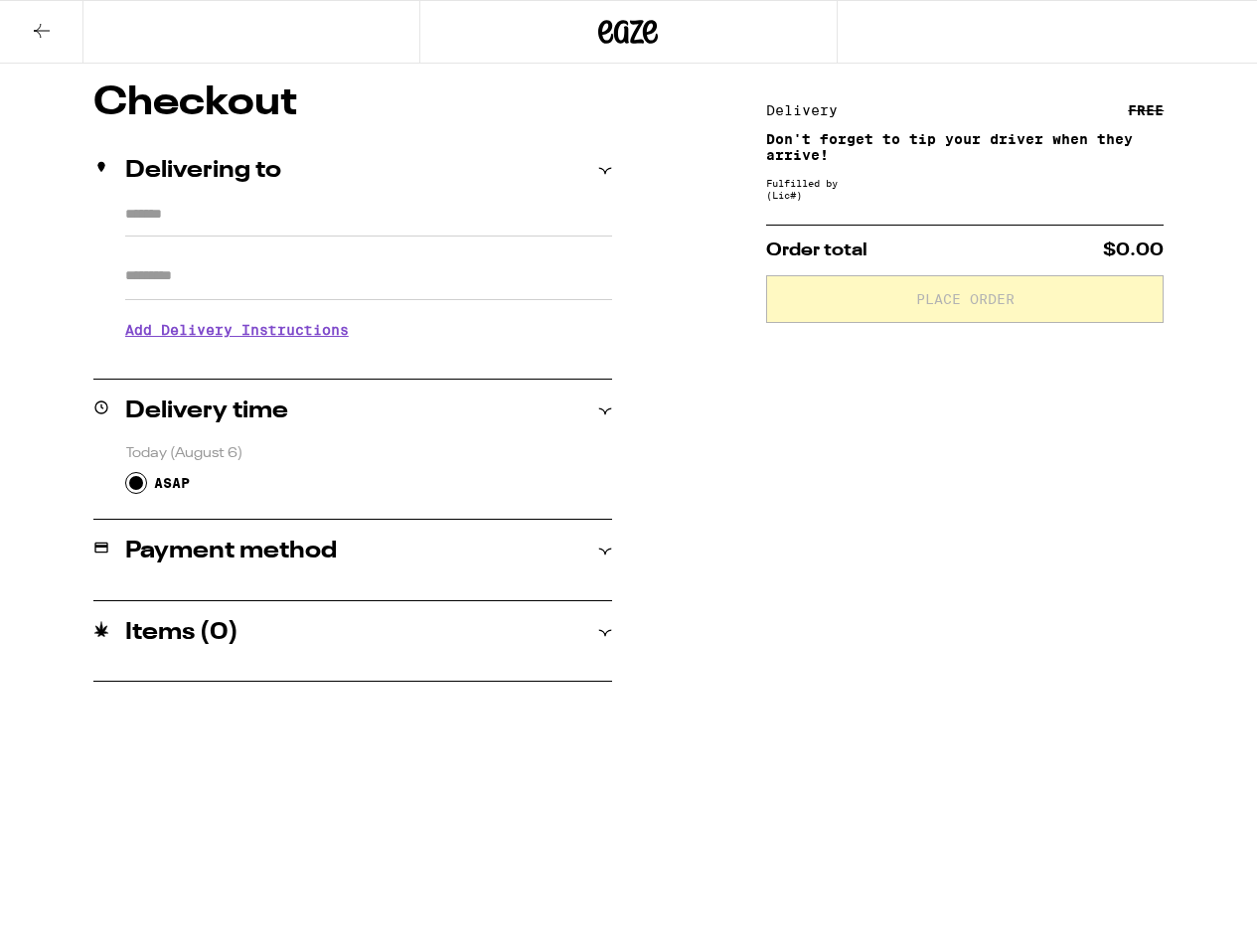 scroll, scrollTop: 0, scrollLeft: 0, axis: both 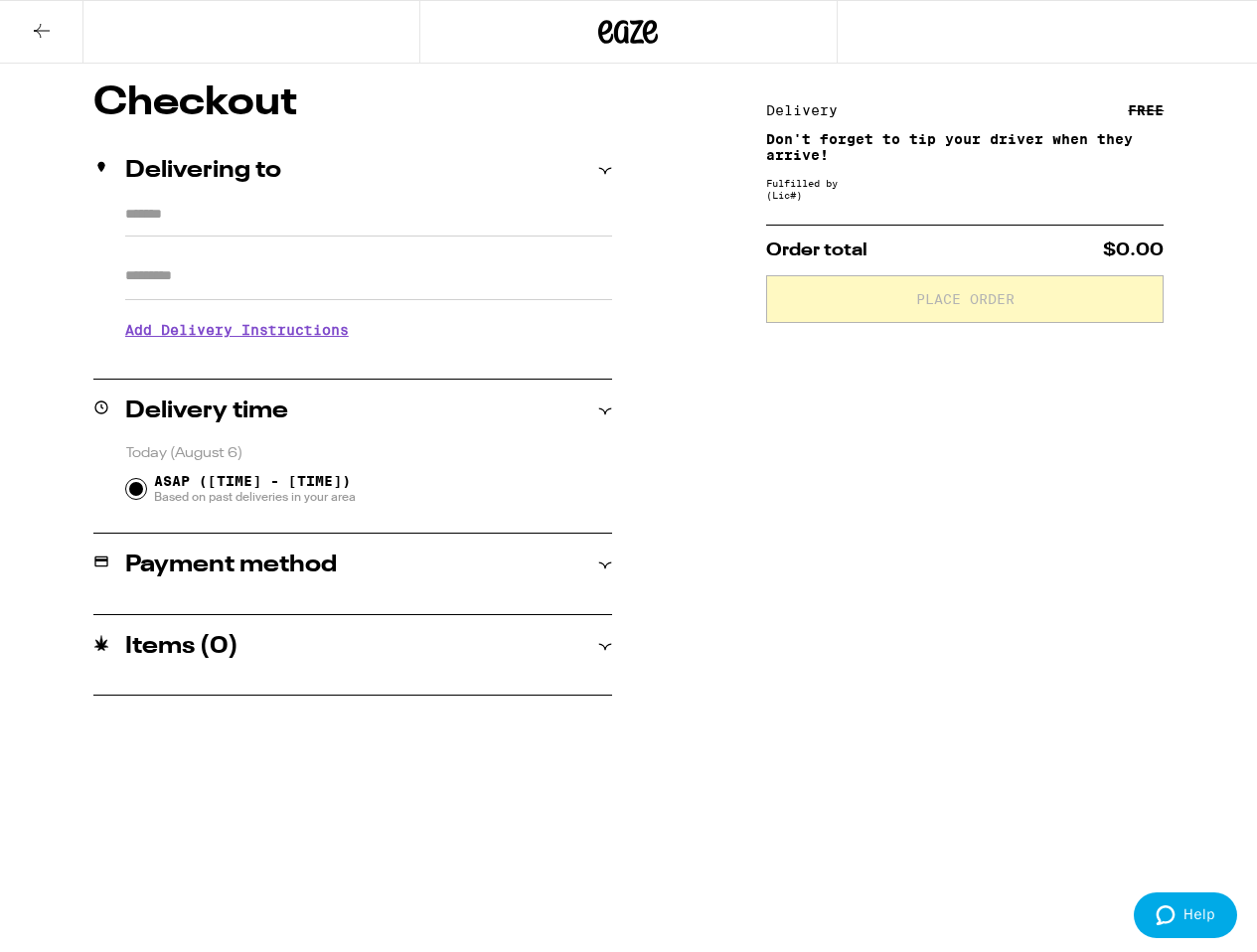 click 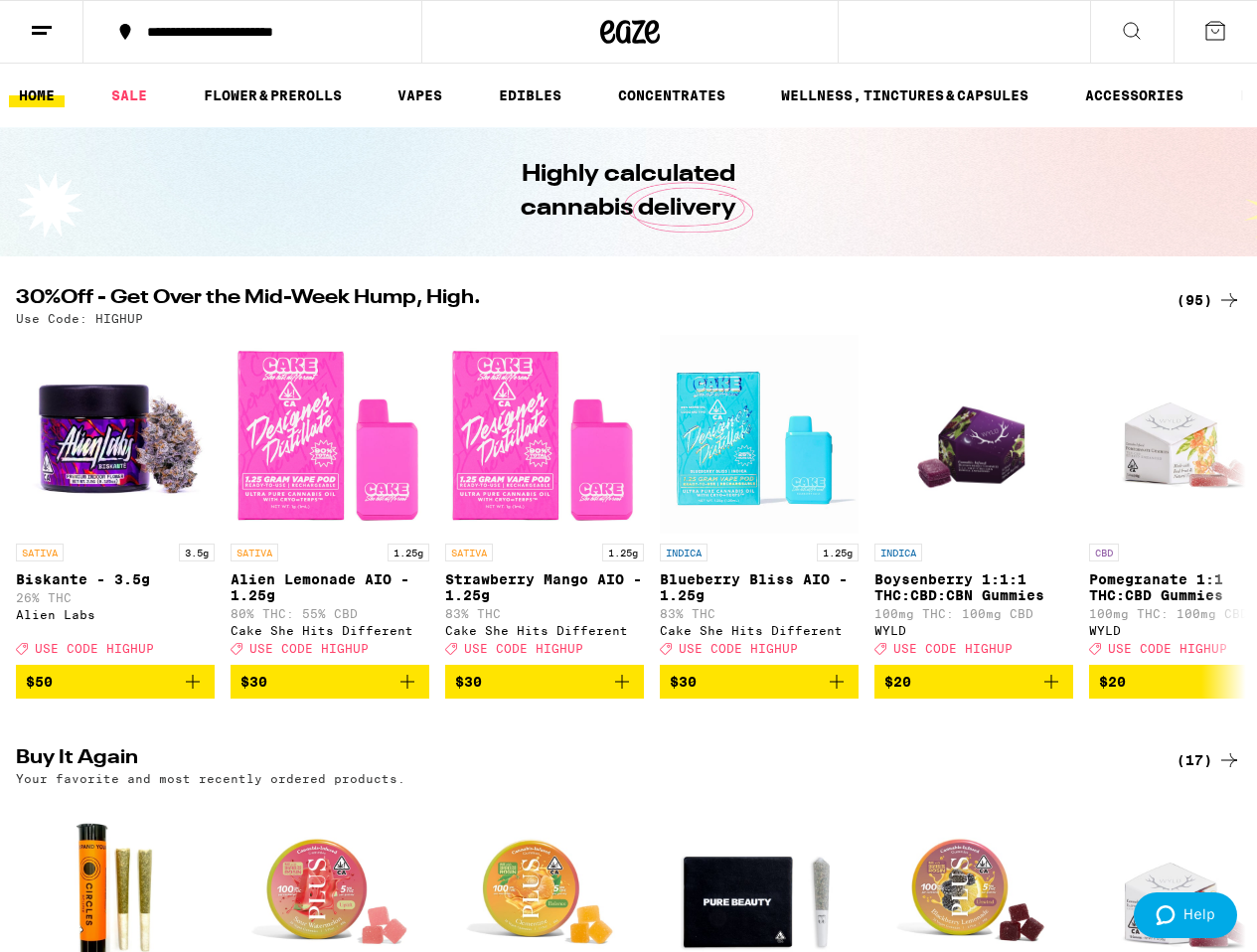 scroll, scrollTop: 0, scrollLeft: 0, axis: both 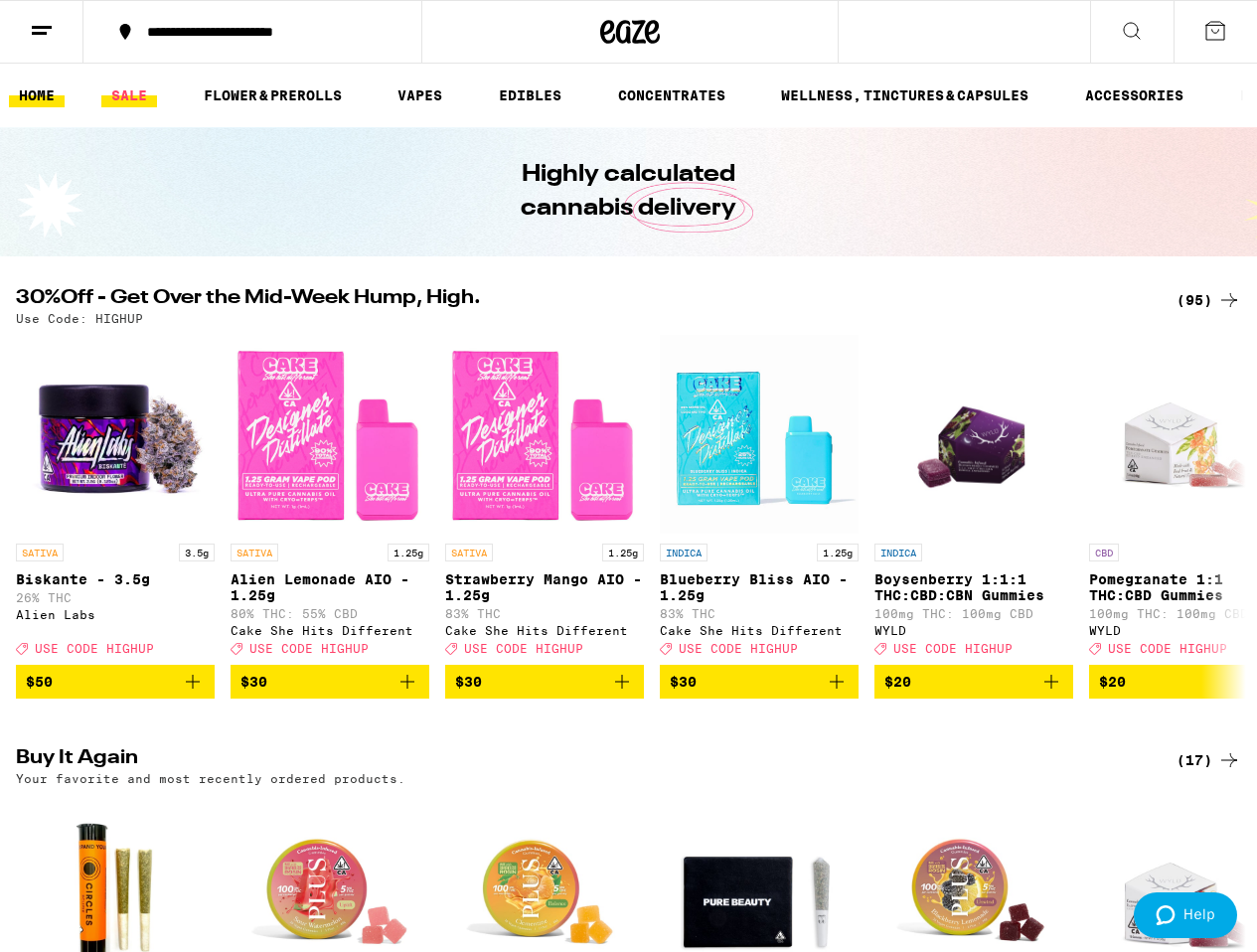 click on "SALE" at bounding box center [129, 95] 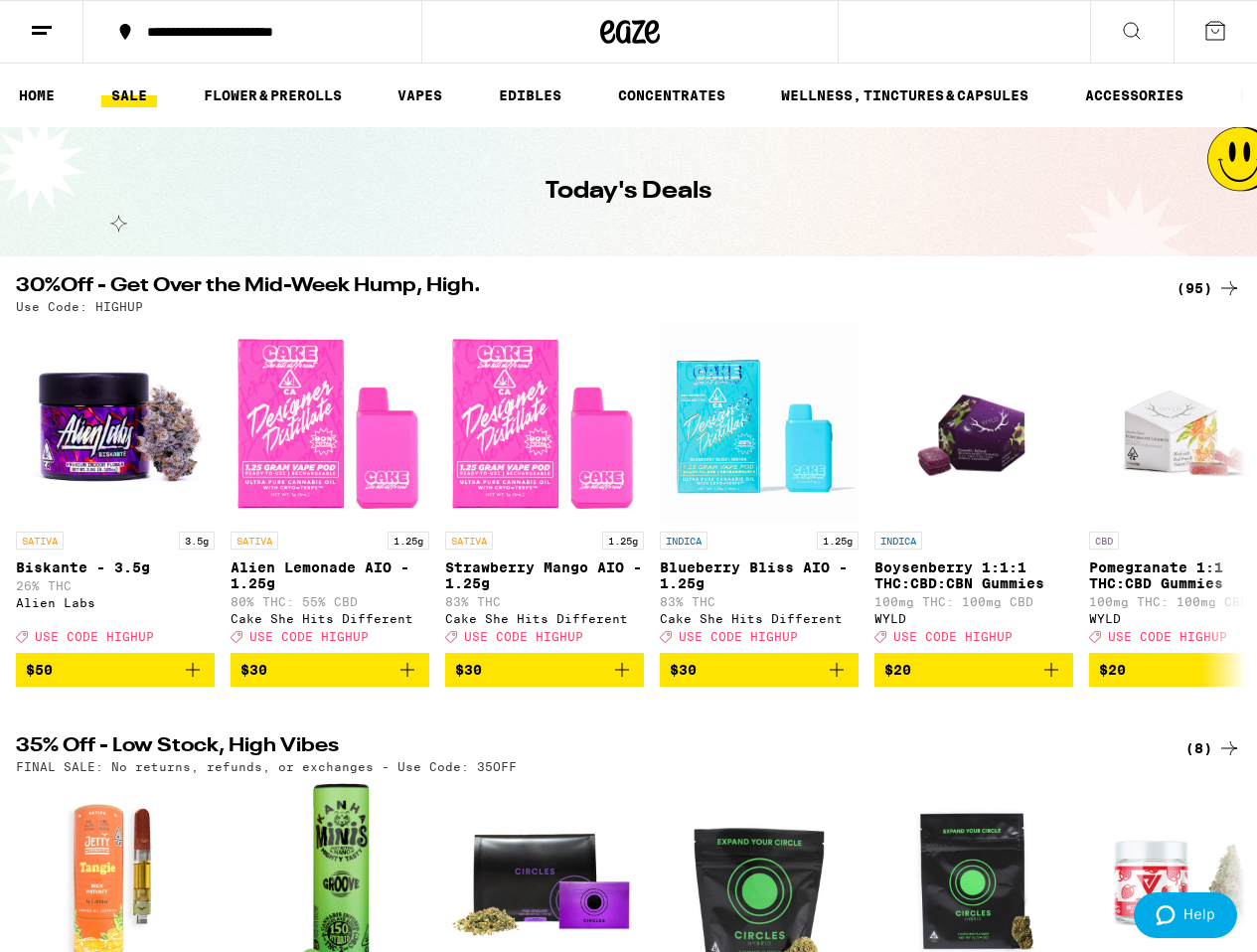 scroll, scrollTop: 598, scrollLeft: 0, axis: vertical 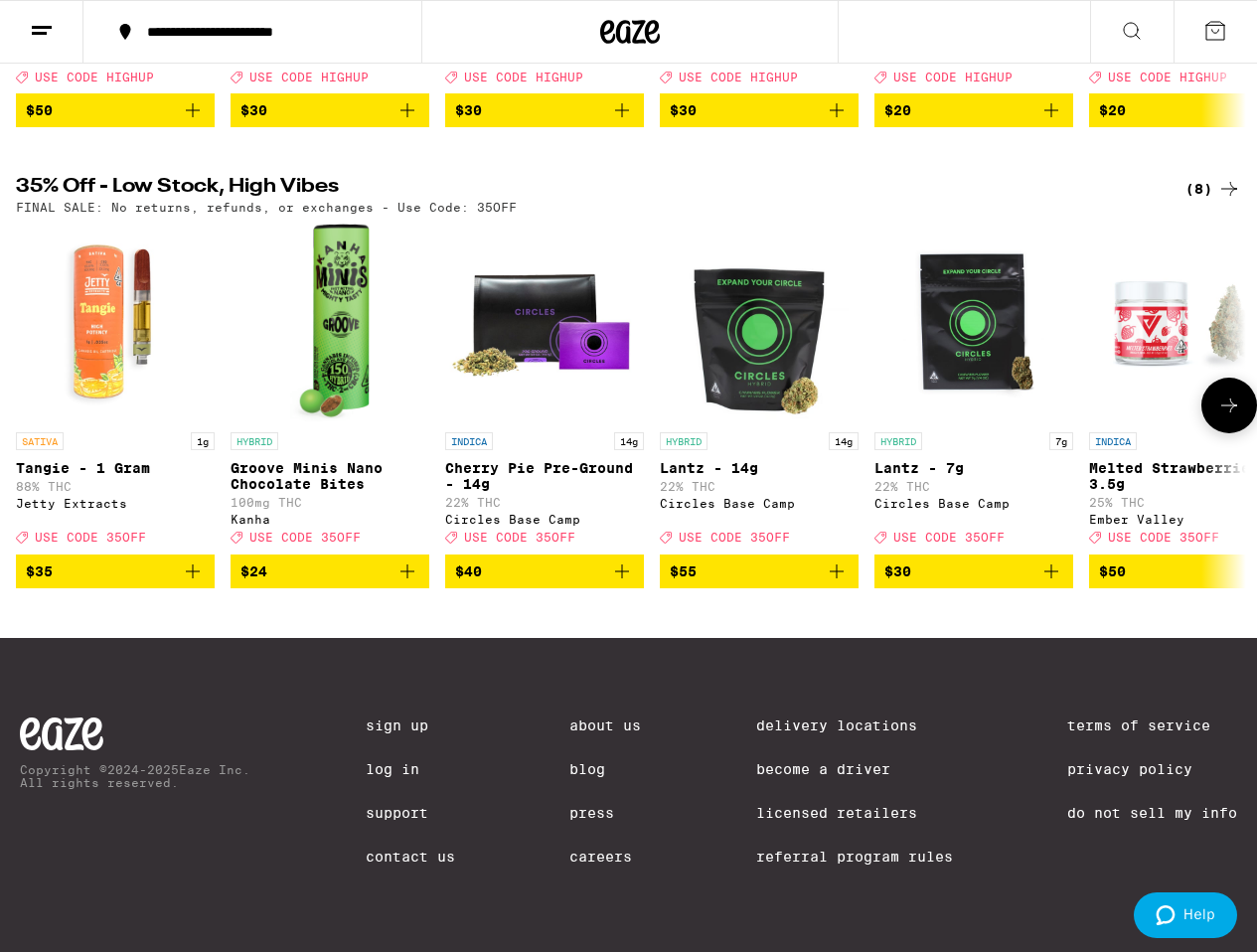 click at bounding box center (1229, 405) 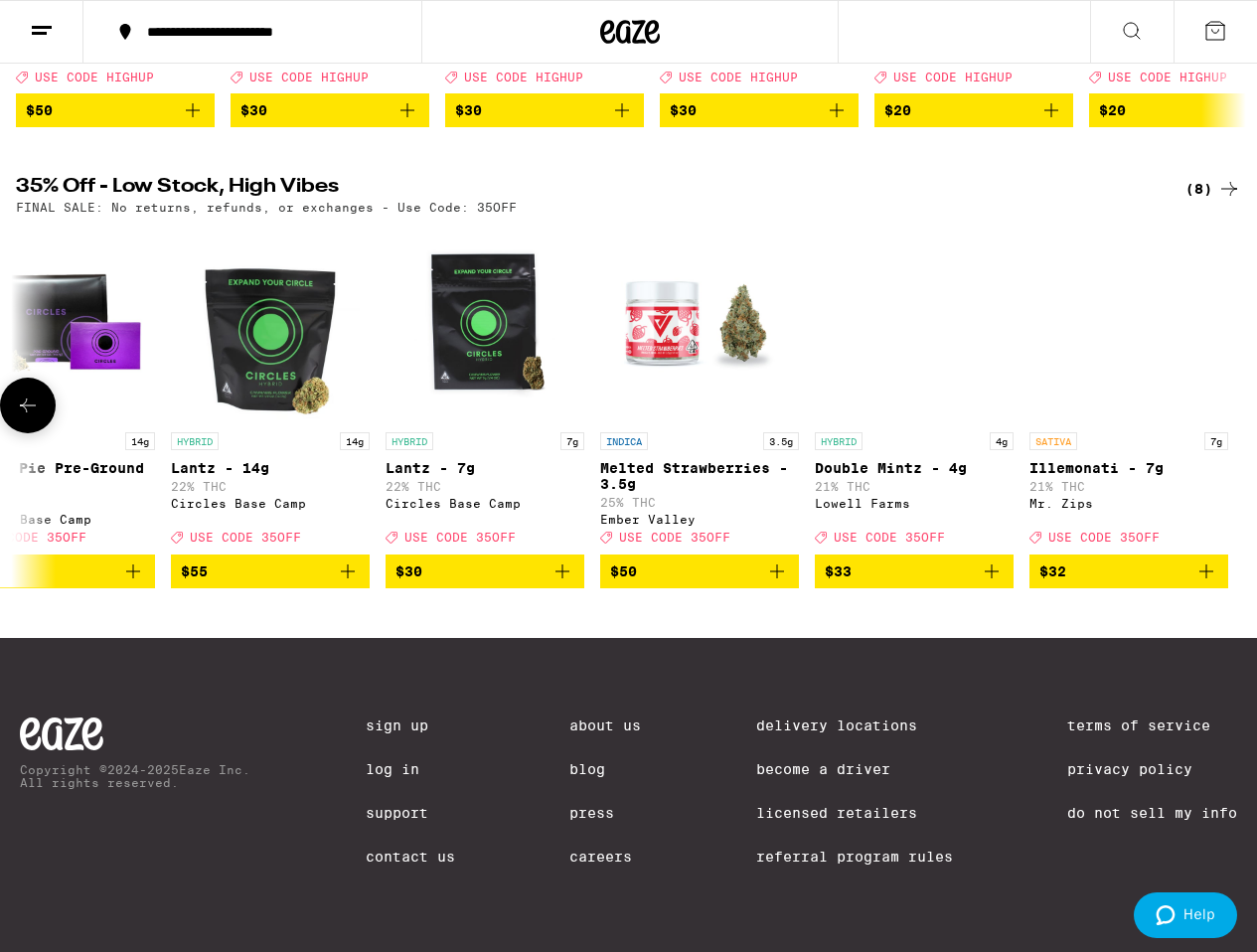 scroll, scrollTop: 0, scrollLeft: 492, axis: horizontal 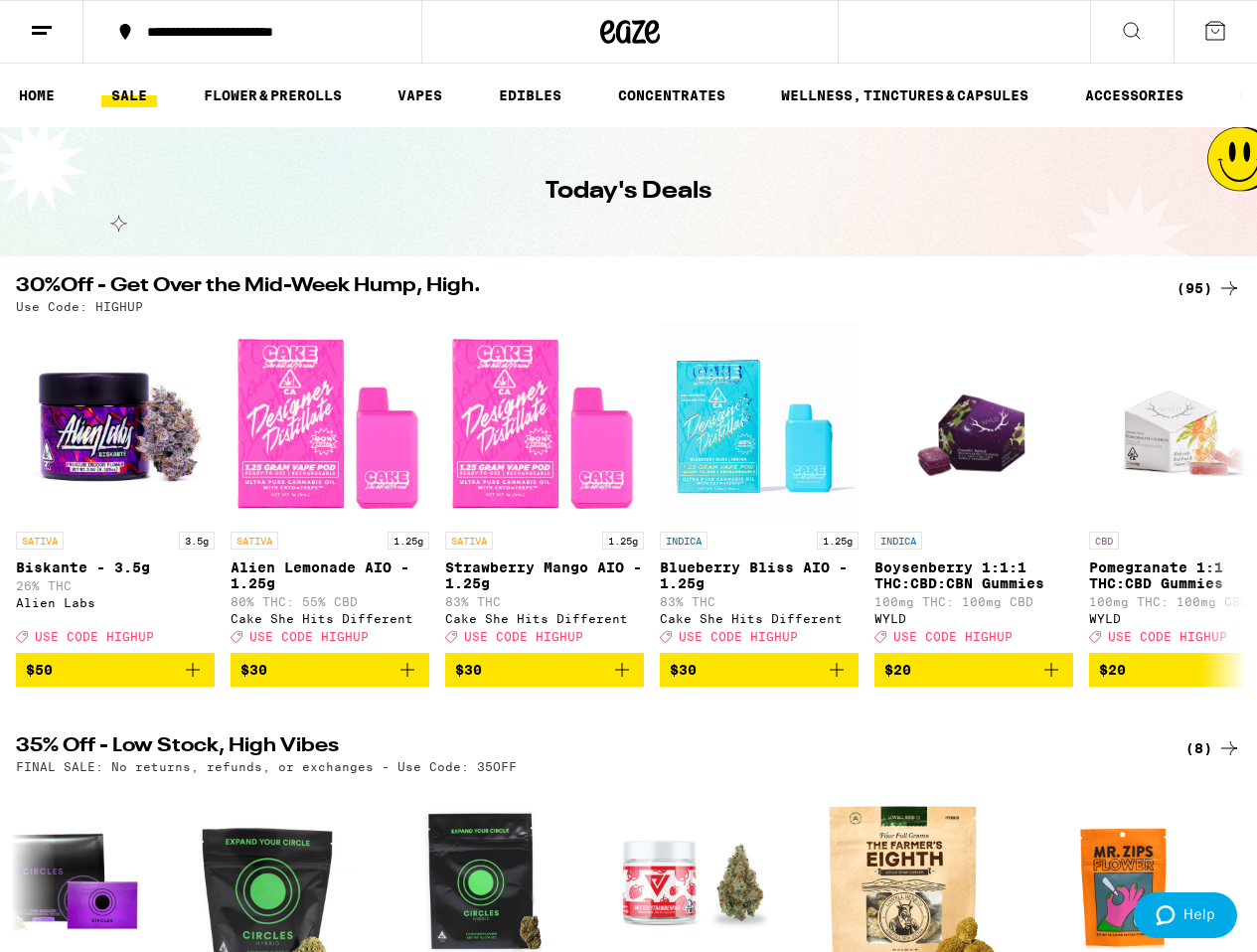 click 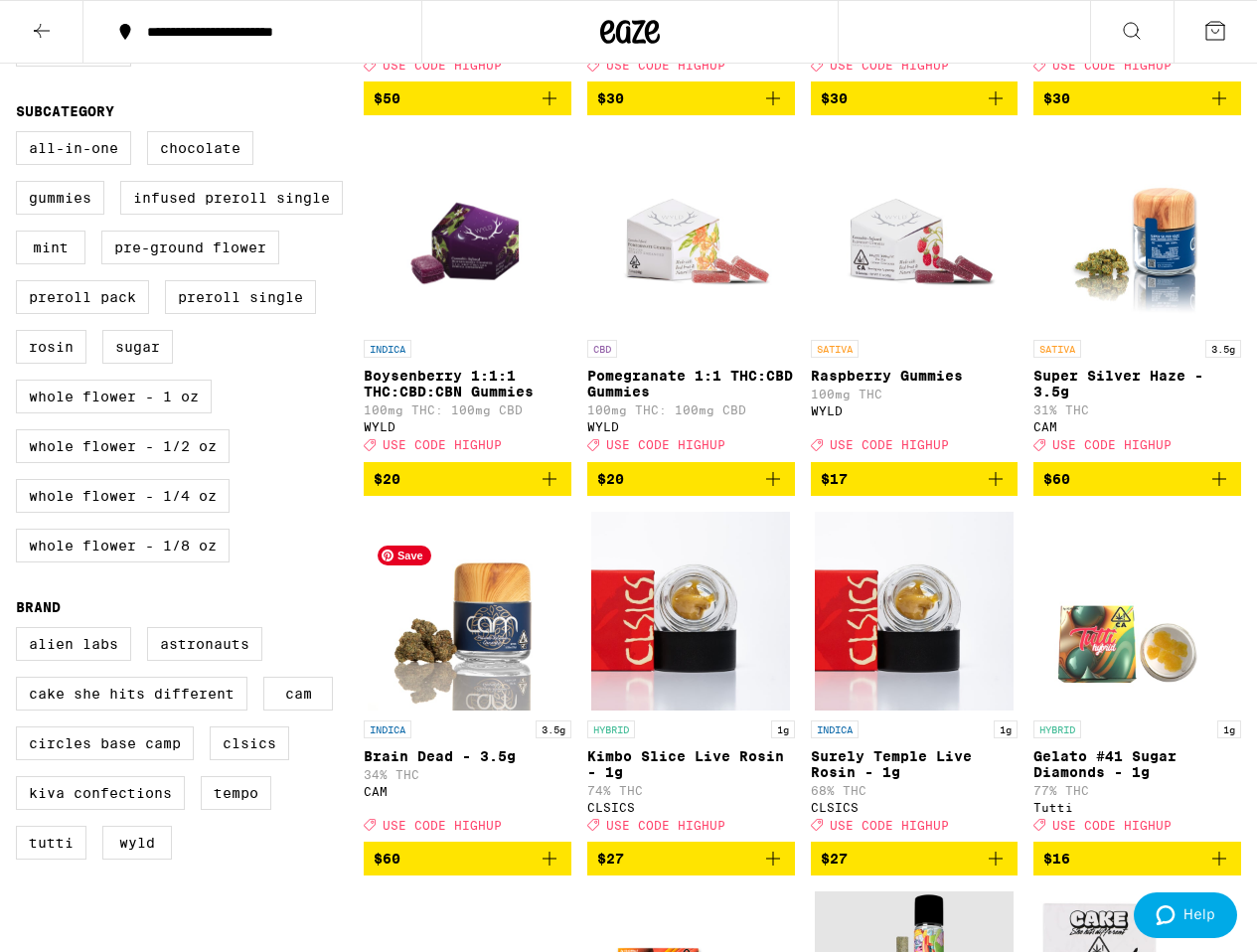 scroll, scrollTop: 0, scrollLeft: 0, axis: both 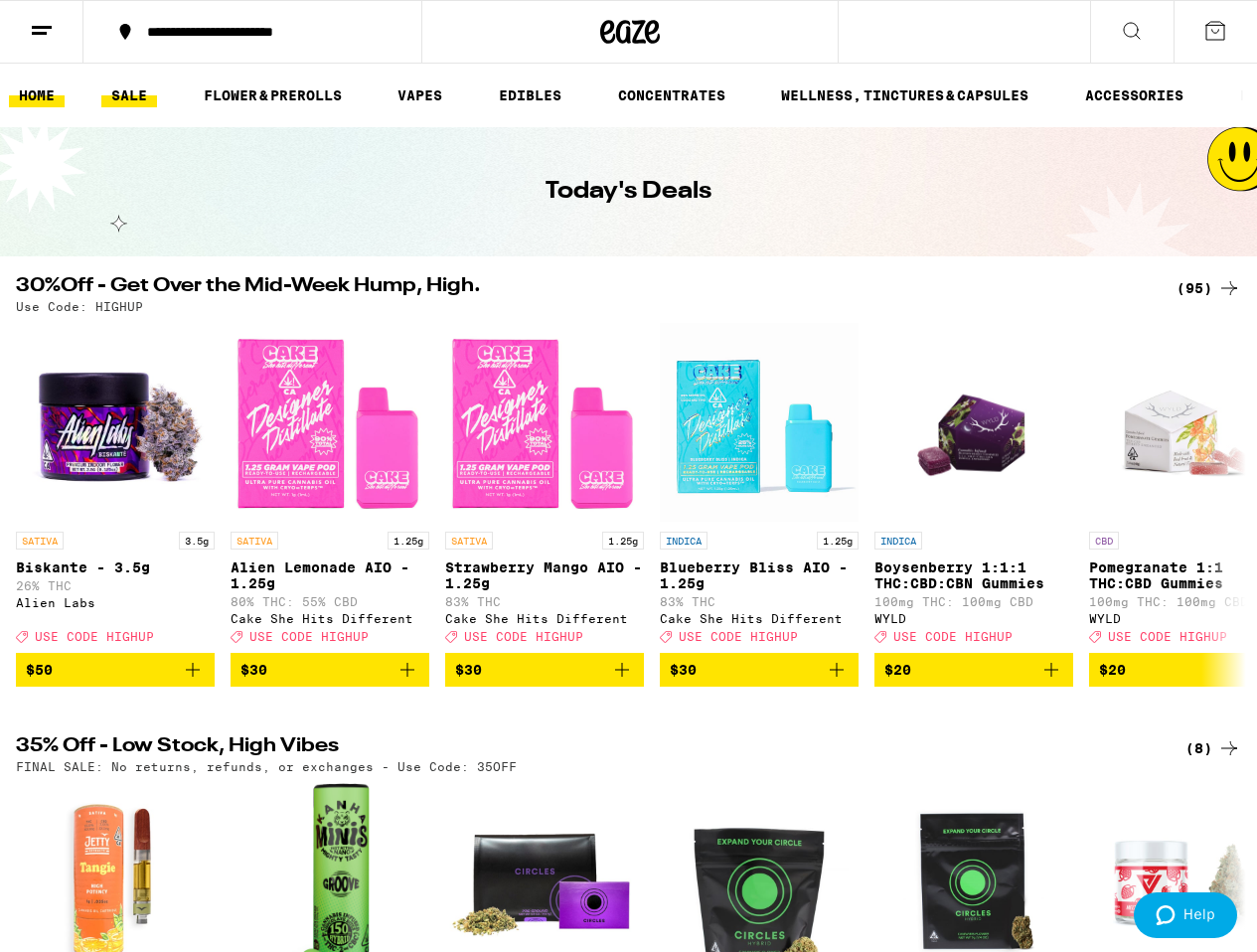 click on "HOME" at bounding box center (37, 95) 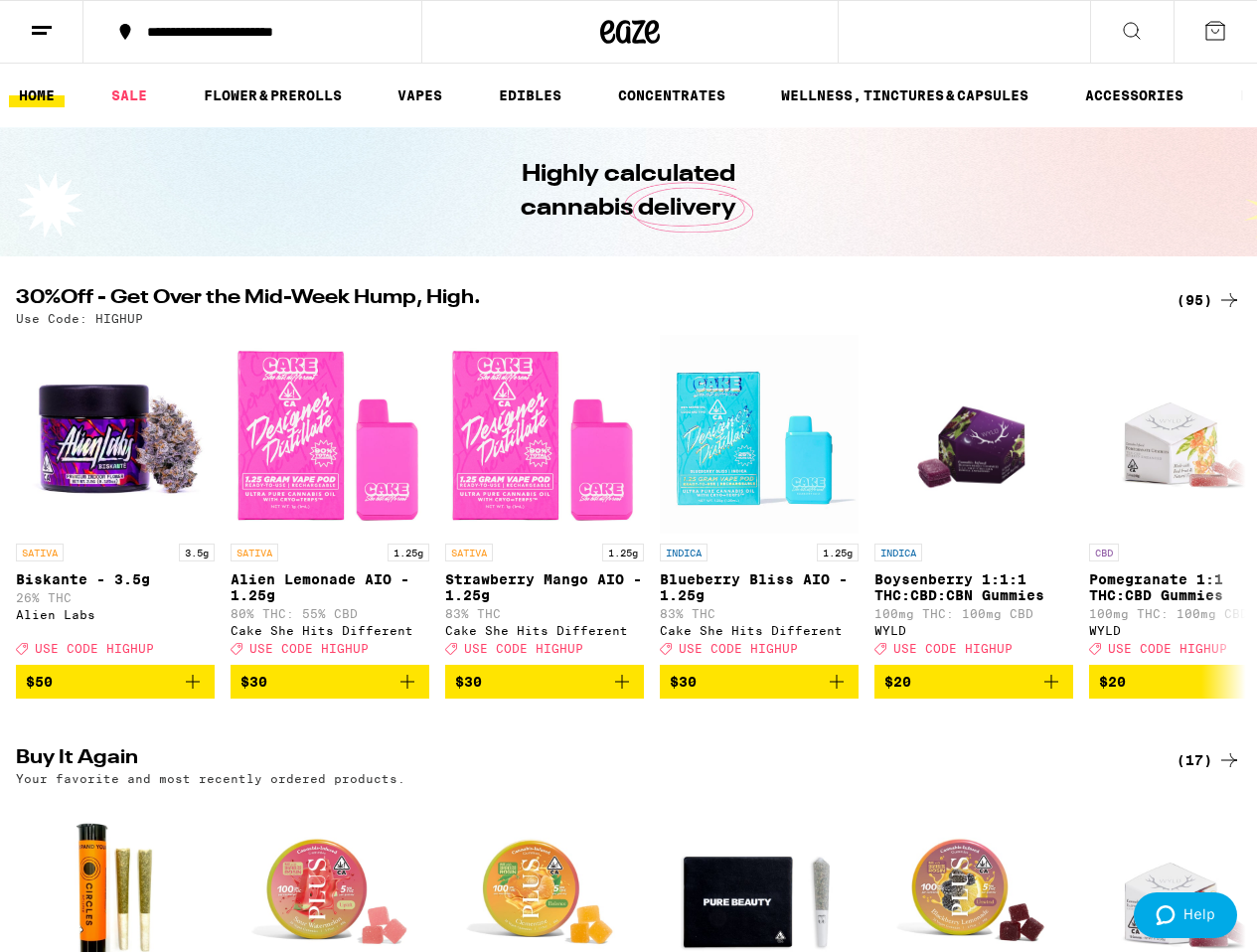 scroll, scrollTop: 0, scrollLeft: 0, axis: both 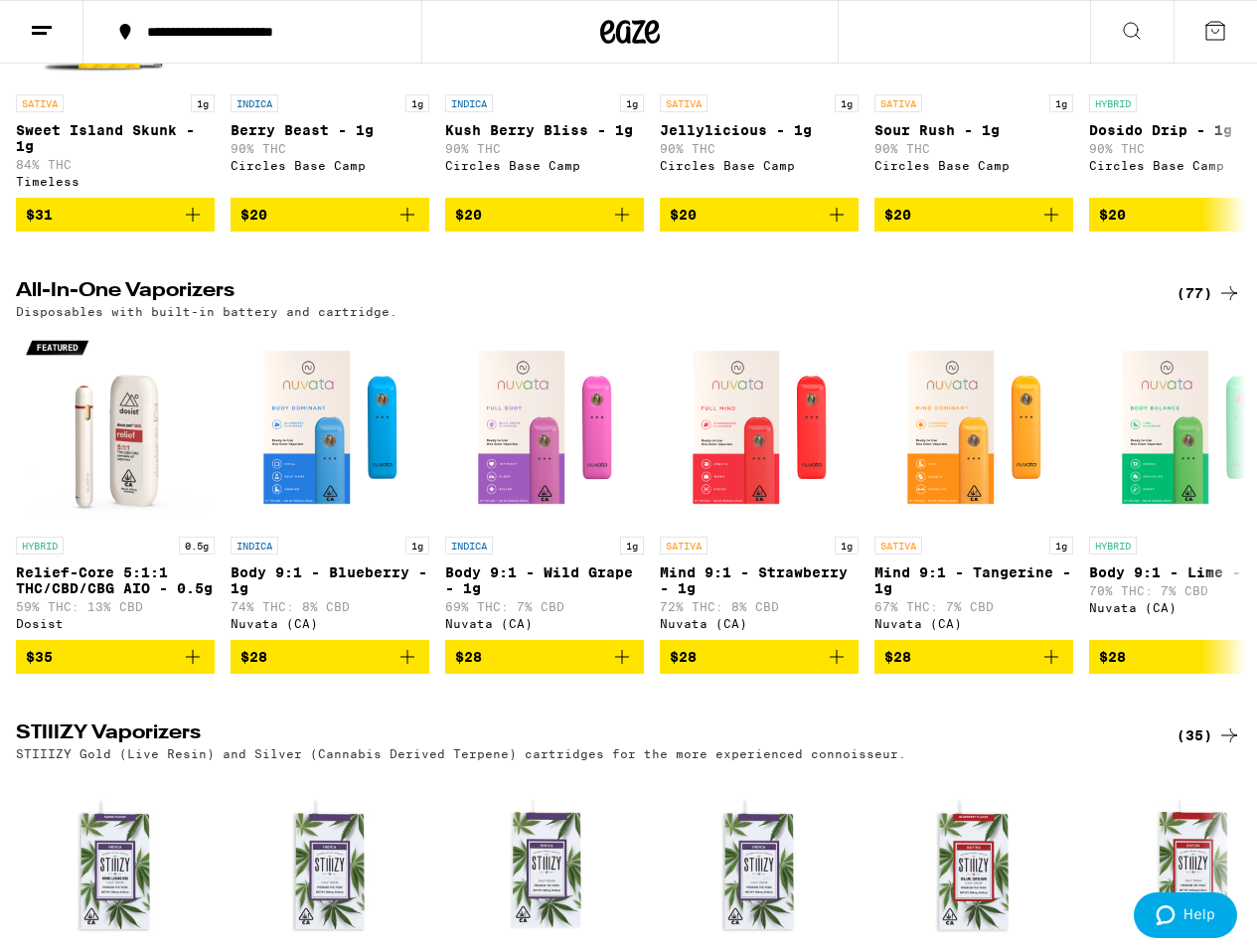 click on "(77)" at bounding box center (1208, 293) 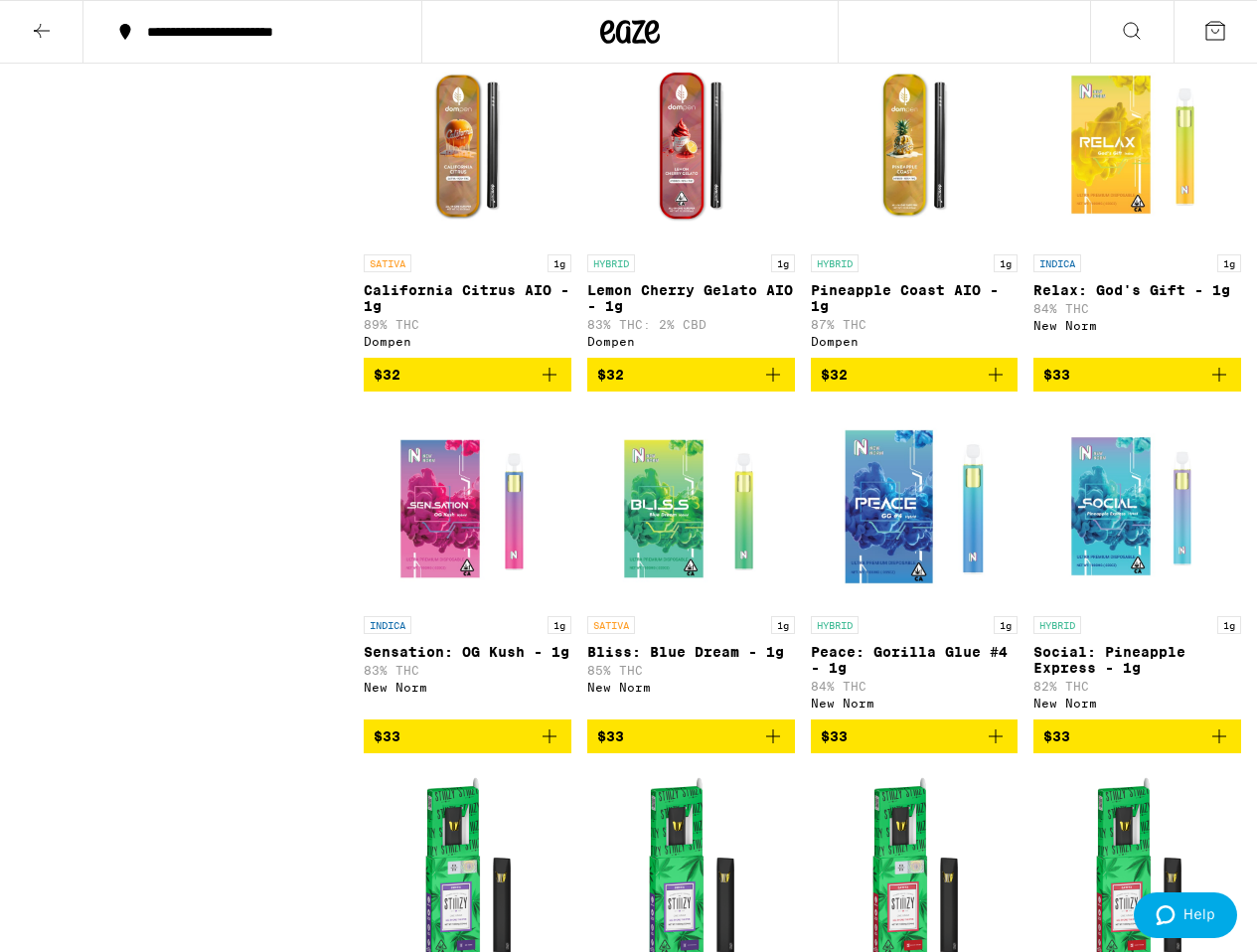 scroll, scrollTop: 3440, scrollLeft: 0, axis: vertical 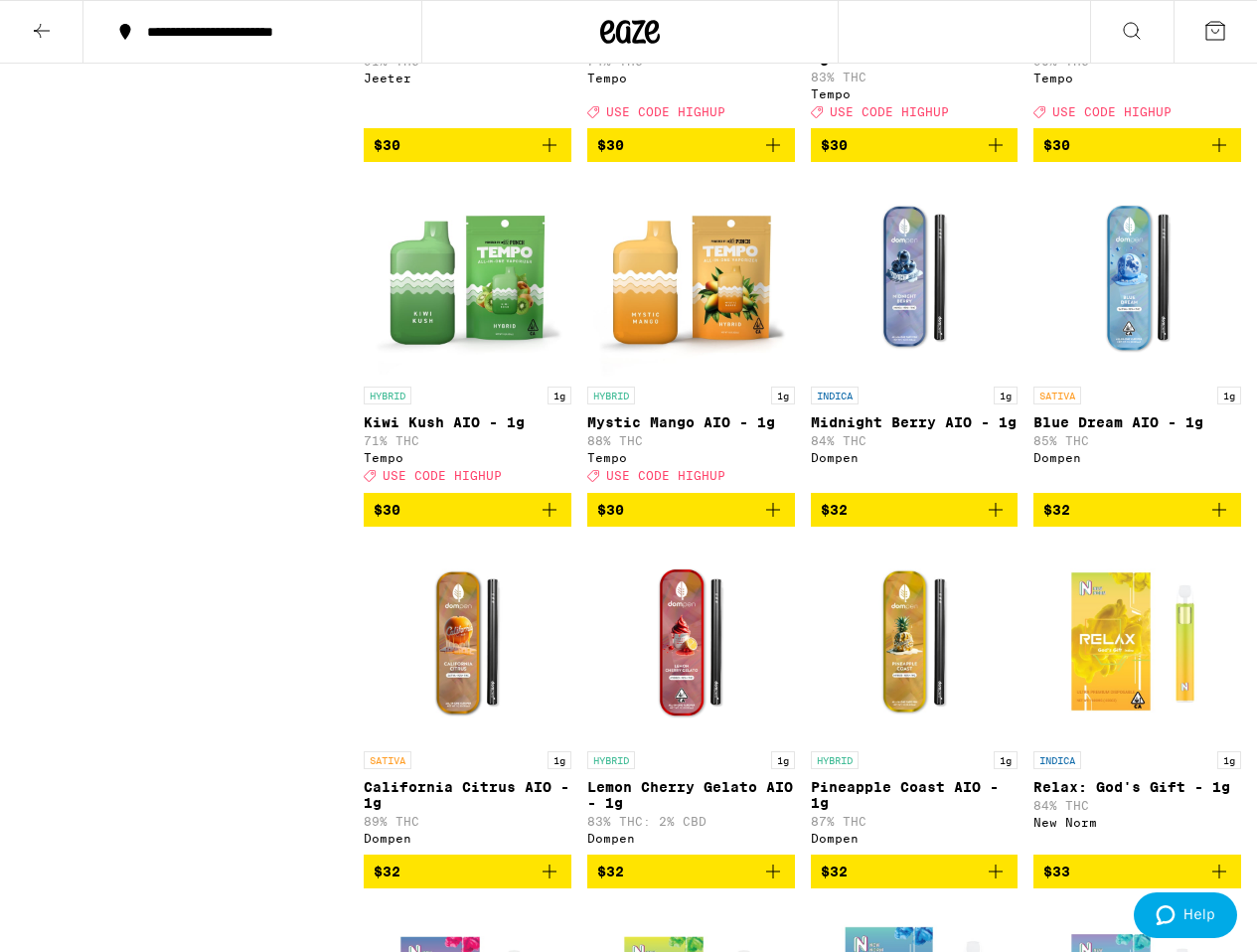 click 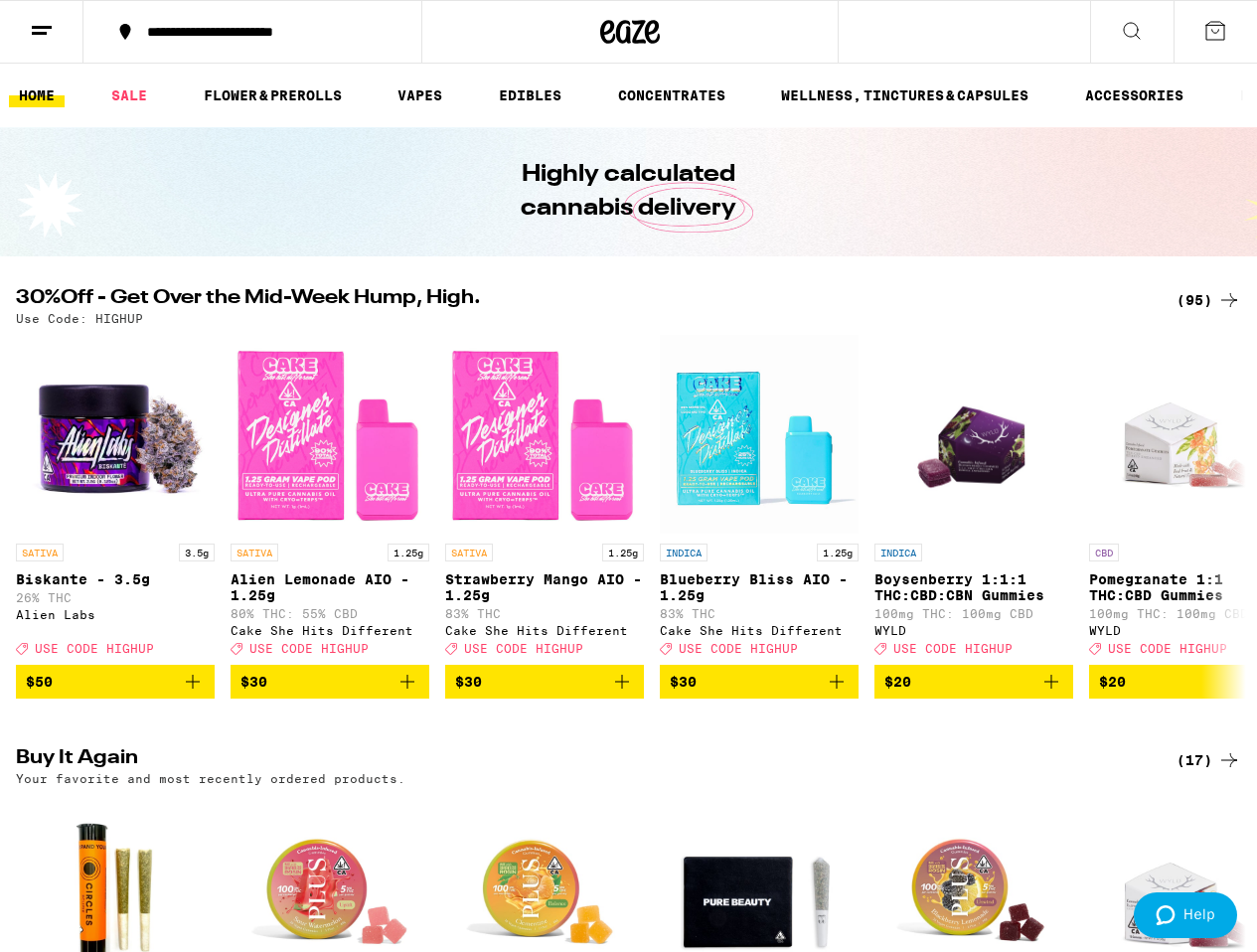 scroll, scrollTop: 0, scrollLeft: 0, axis: both 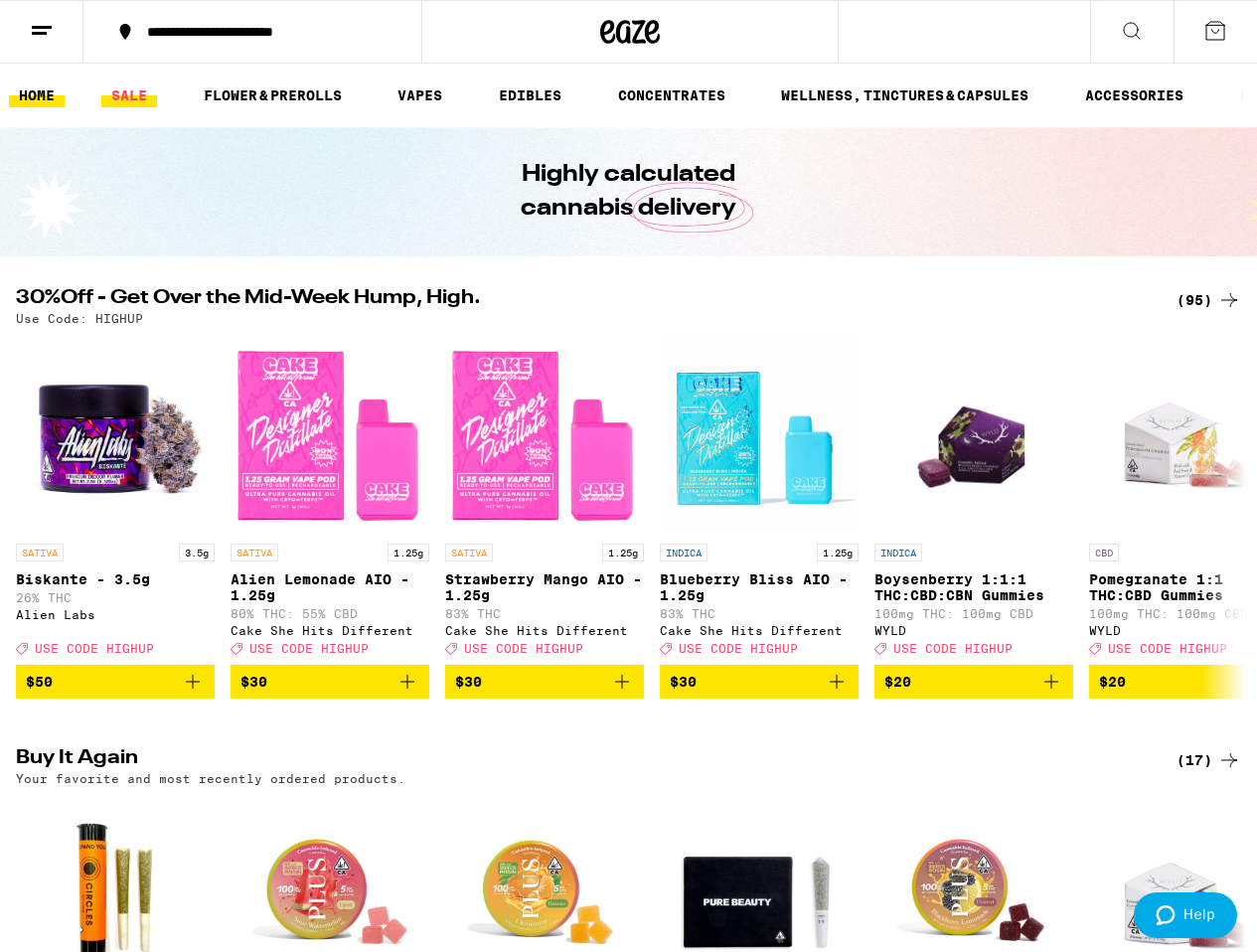 click on "SALE" at bounding box center [129, 95] 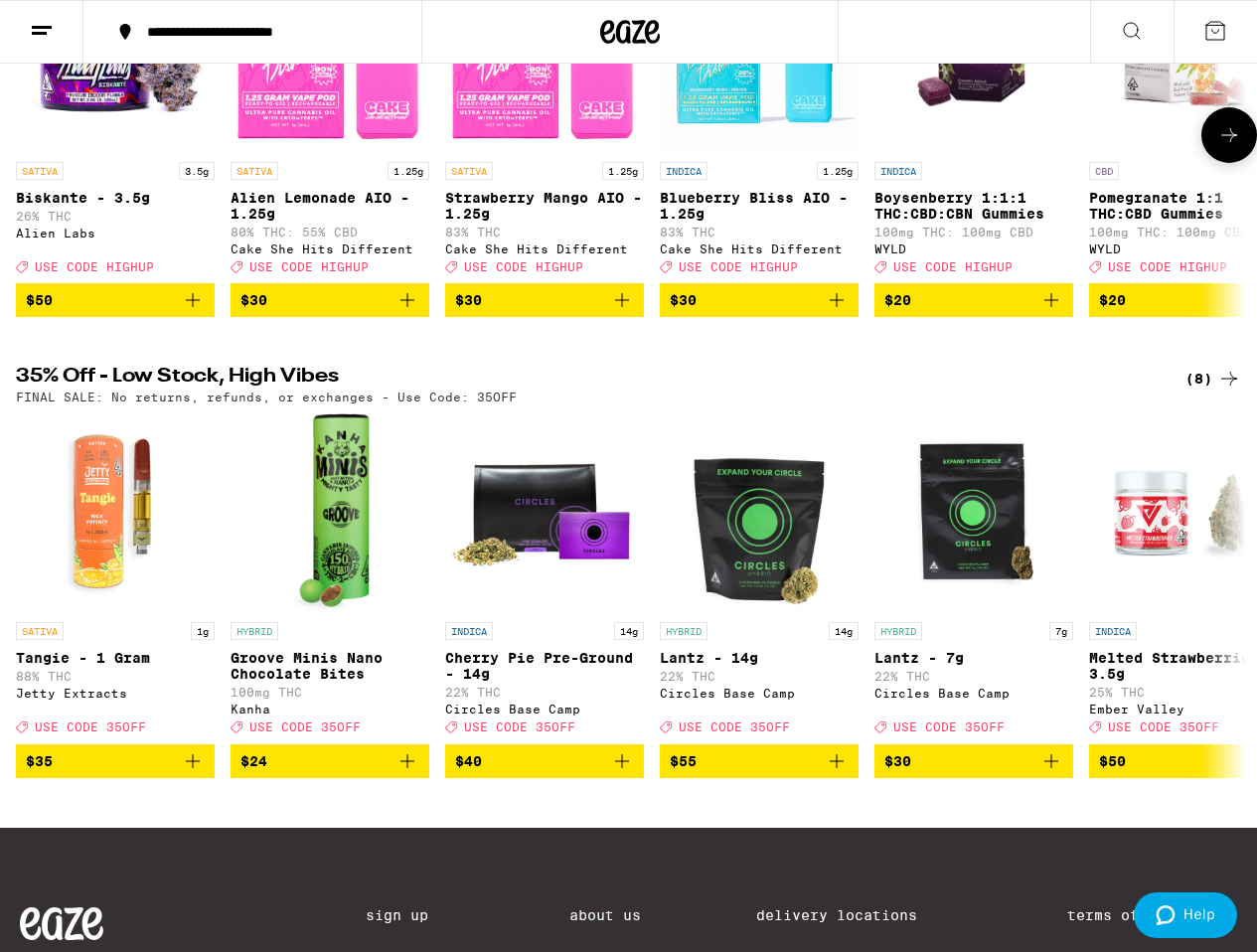 scroll, scrollTop: 394, scrollLeft: 0, axis: vertical 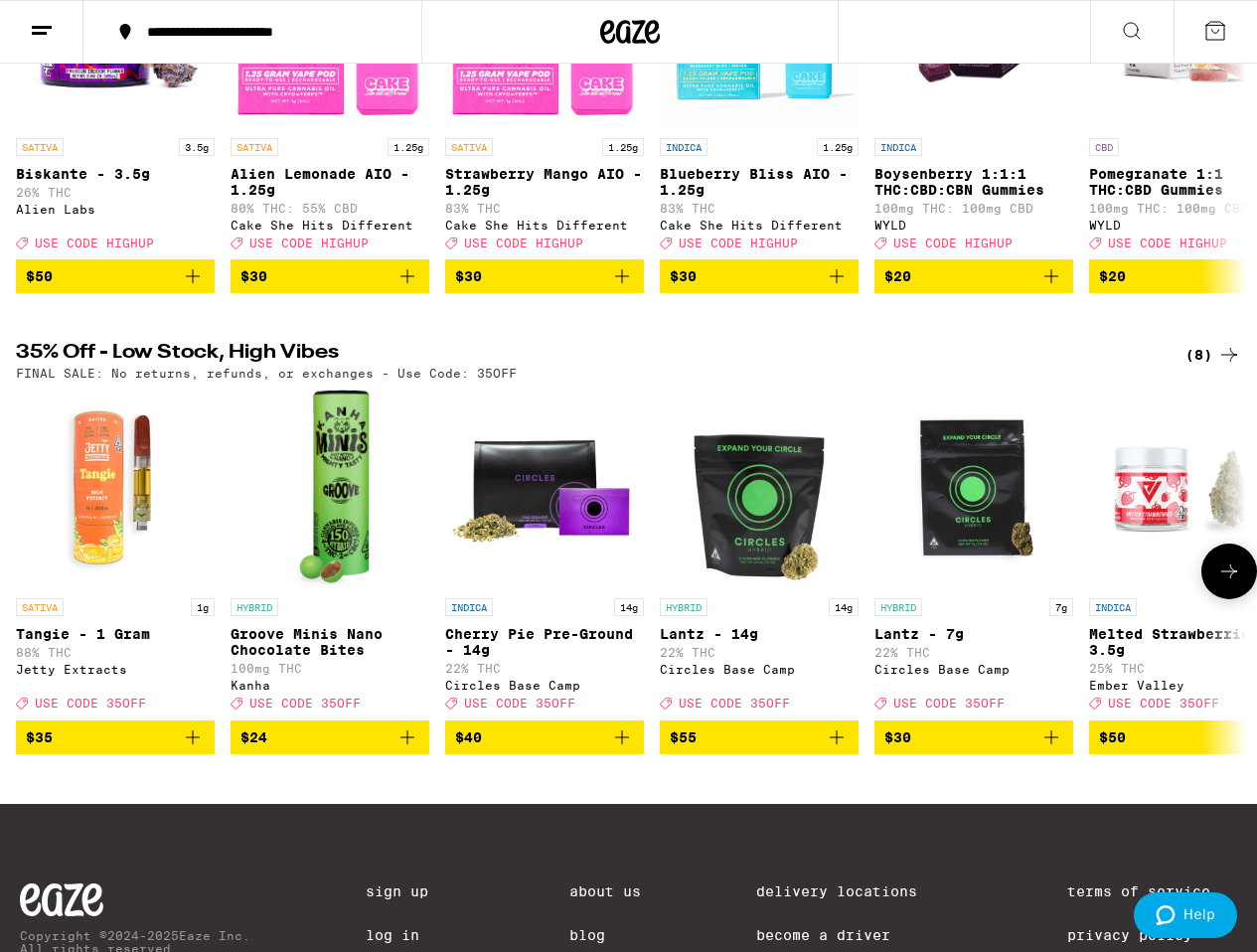 click 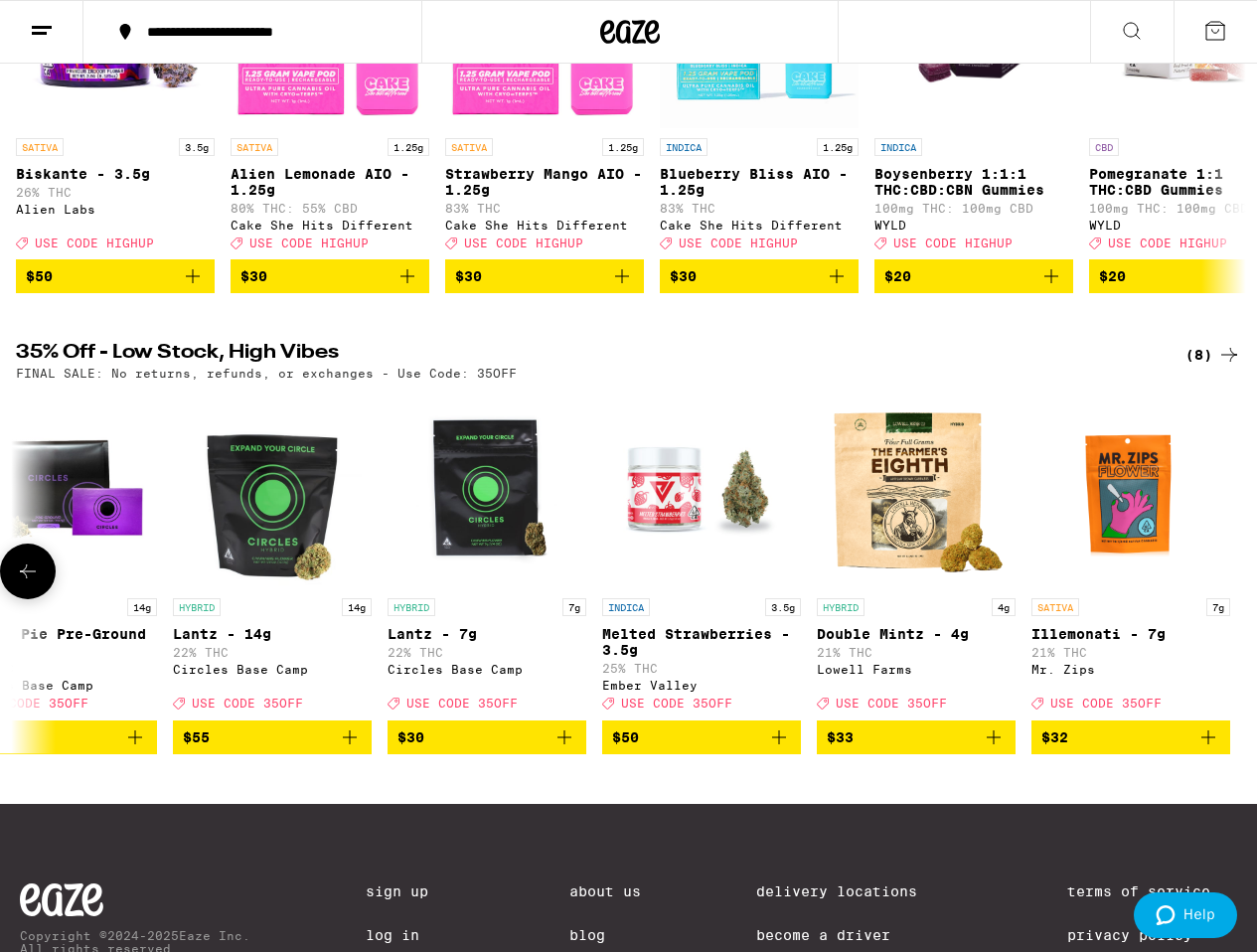 scroll, scrollTop: 0, scrollLeft: 492, axis: horizontal 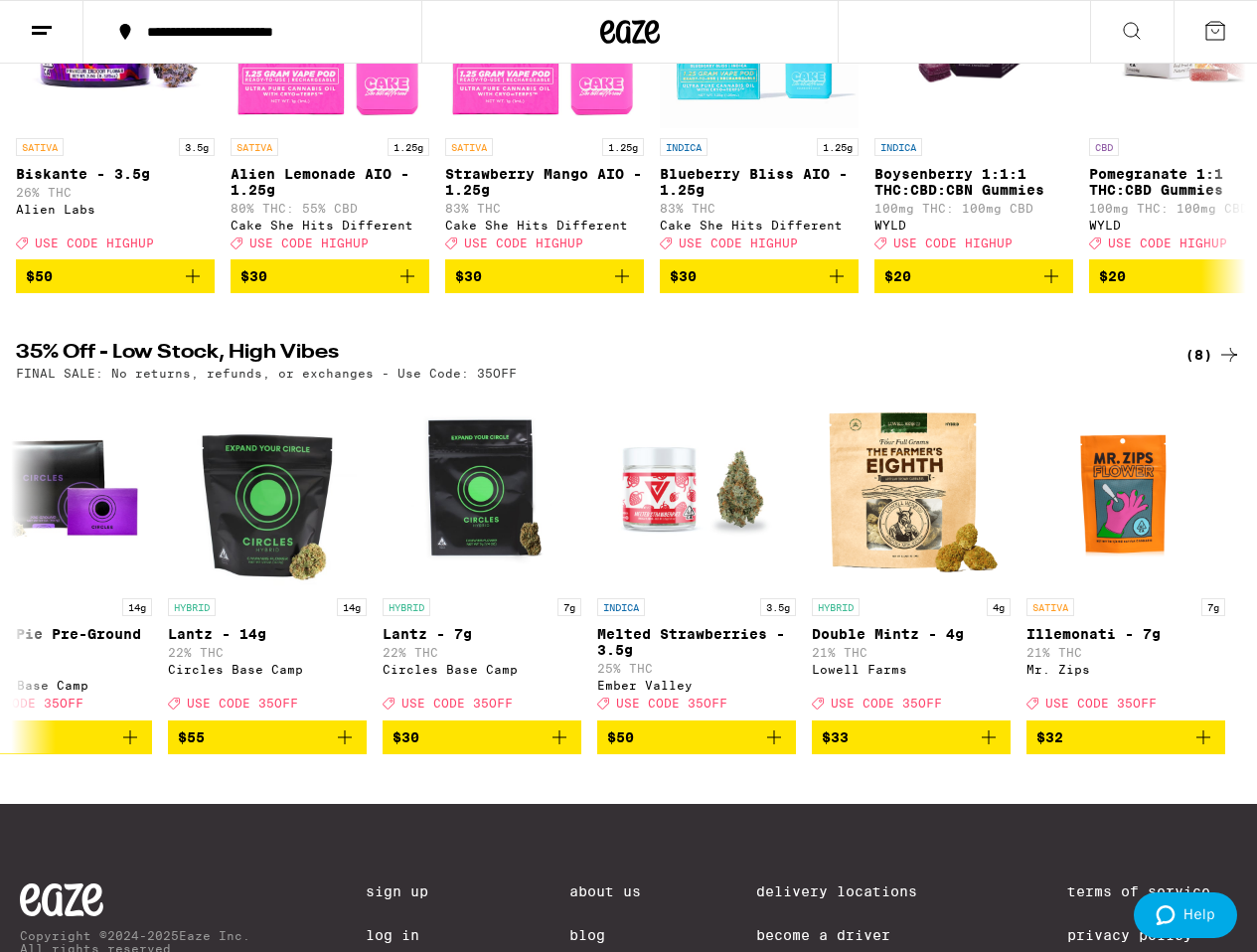 click 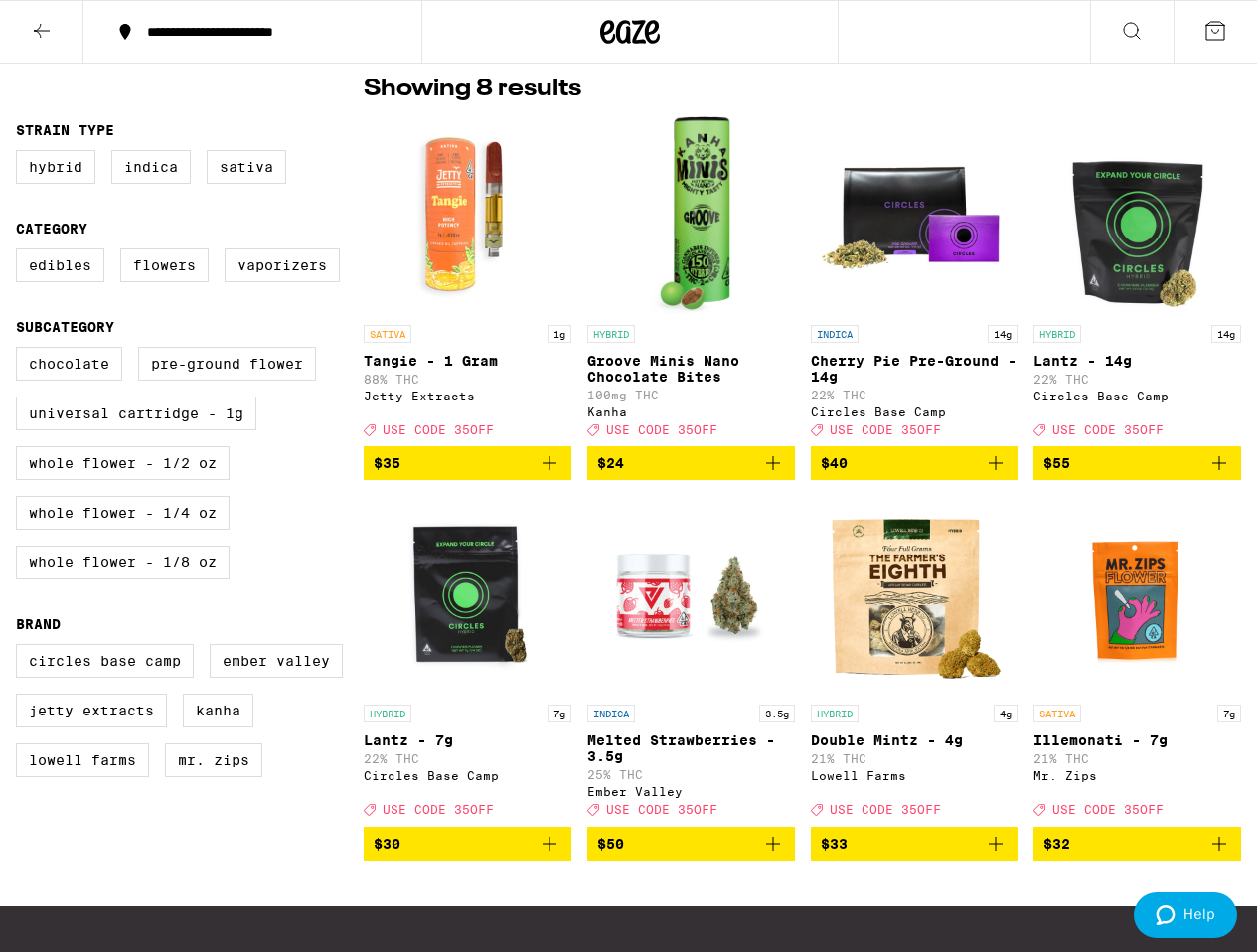 scroll, scrollTop: 0, scrollLeft: 0, axis: both 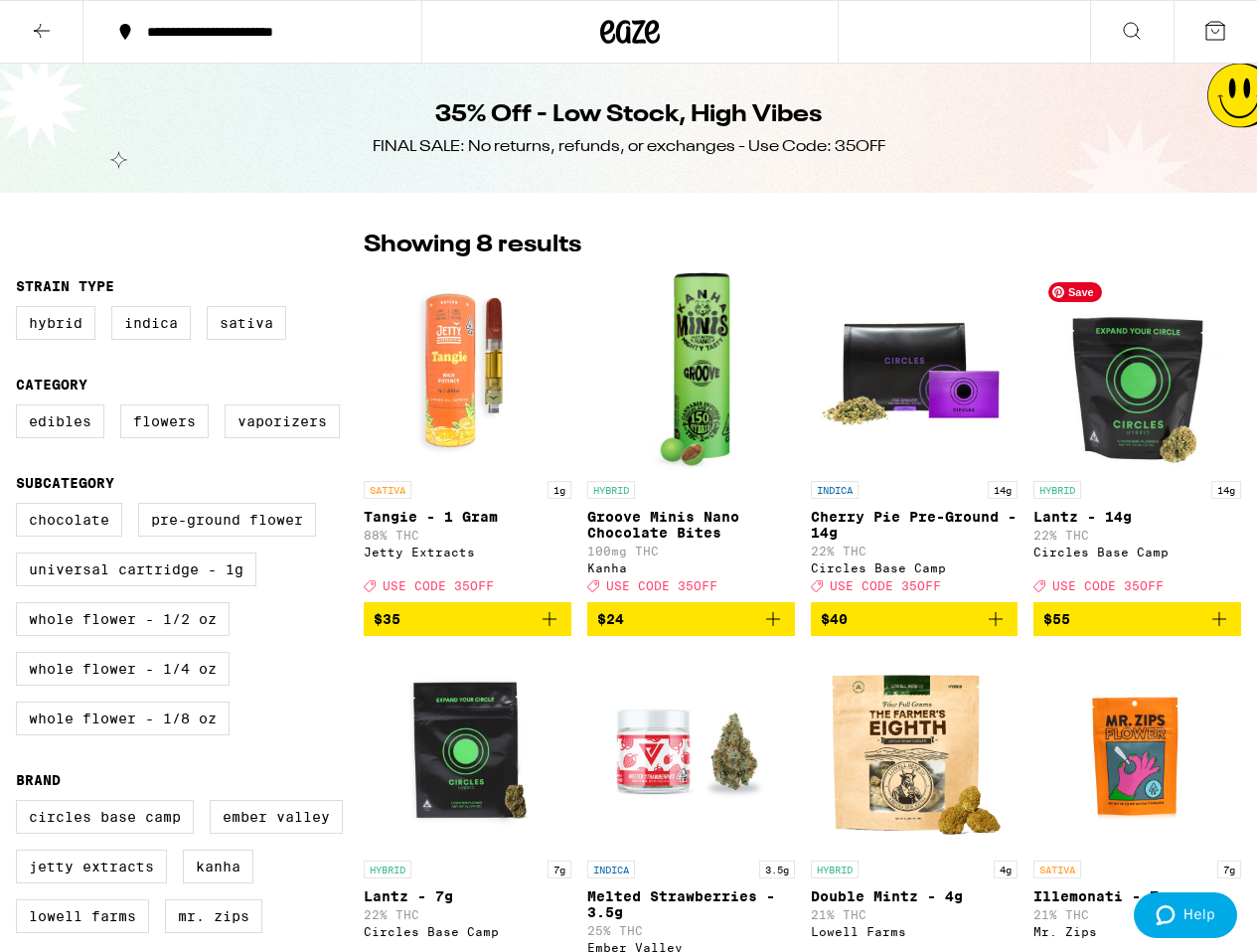 click at bounding box center [1138, 372] 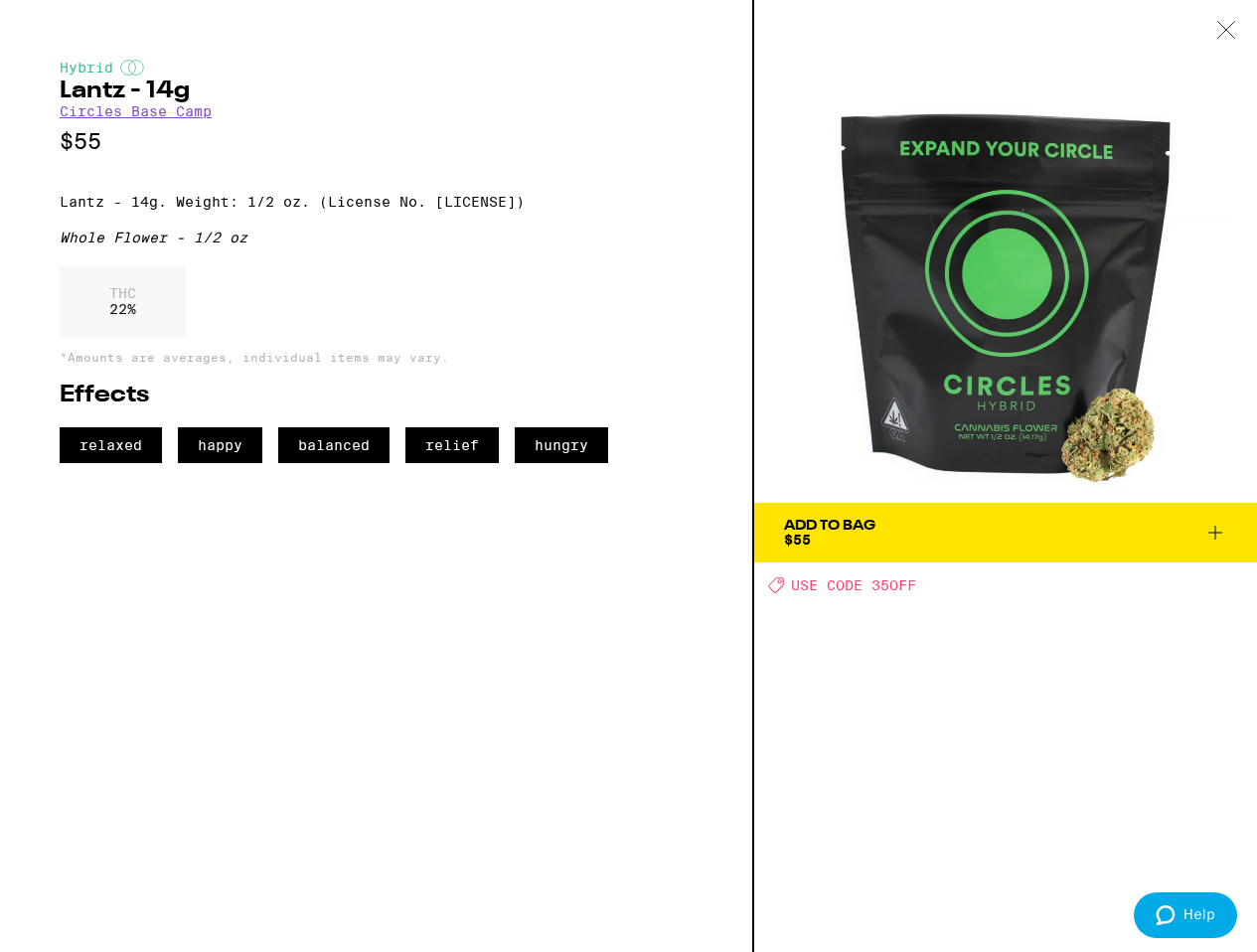click on "Add To Bag $55" at bounding box center [1006, 533] 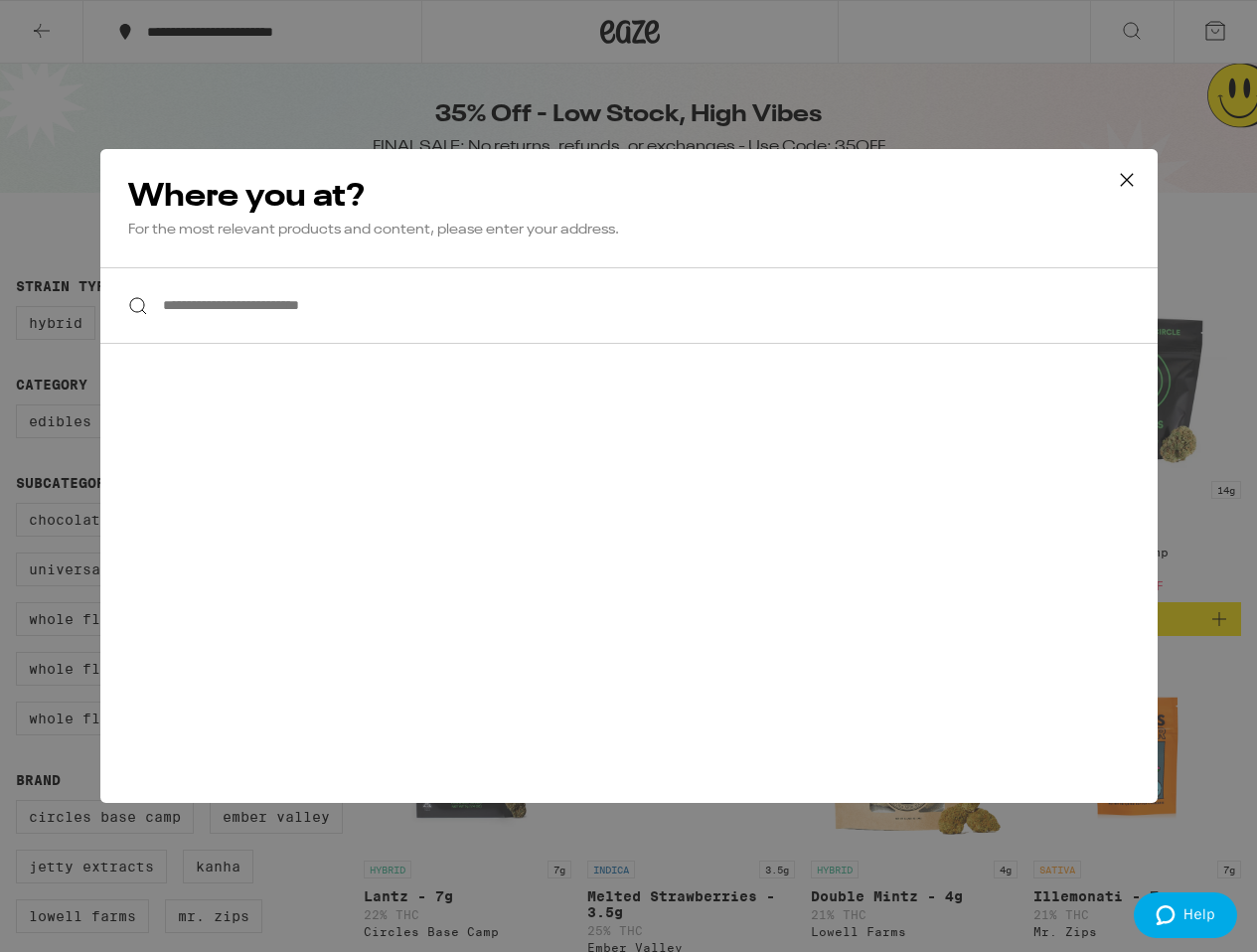 click on "**********" at bounding box center (629, 305) 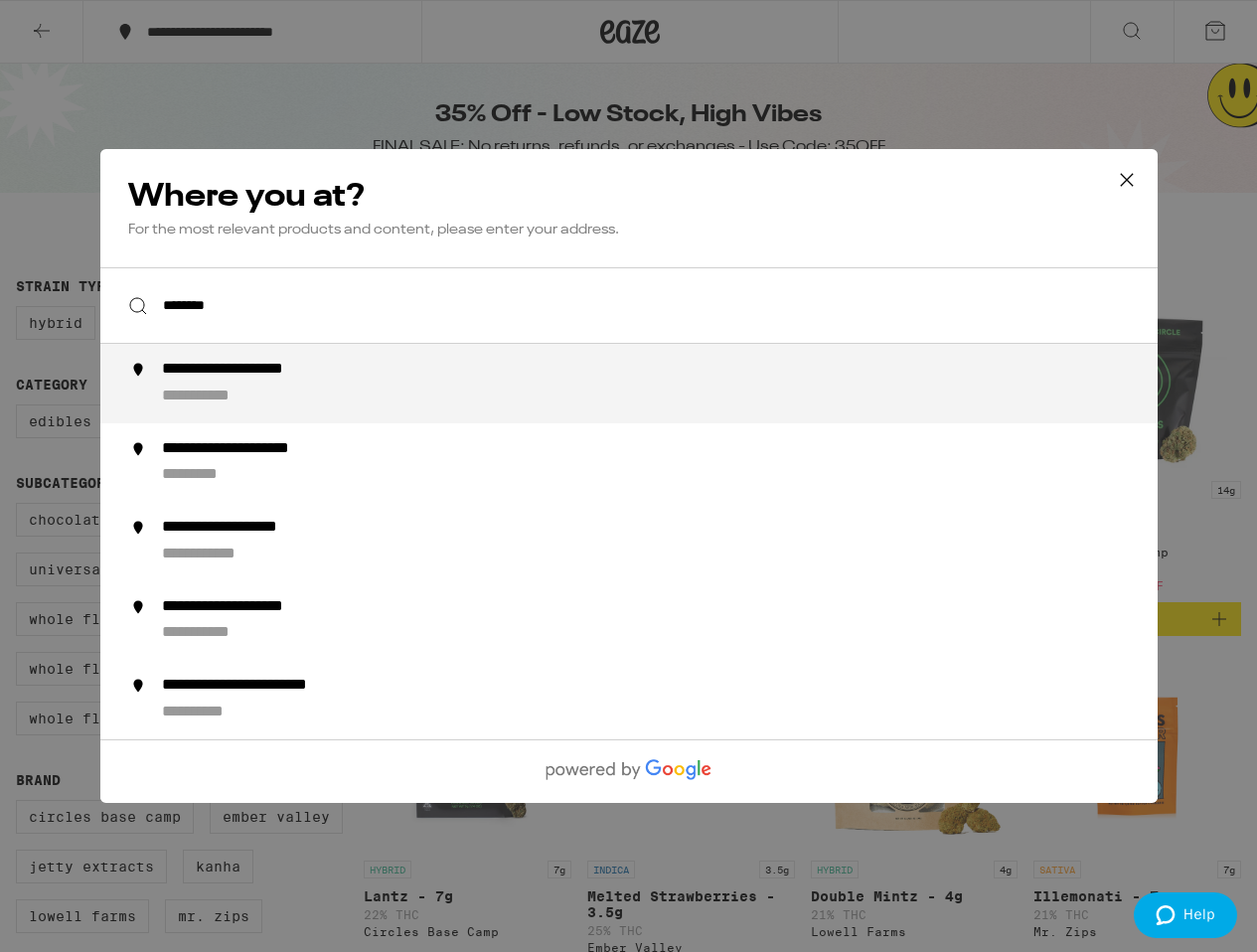 click on "**********" at bounding box center [668, 384] 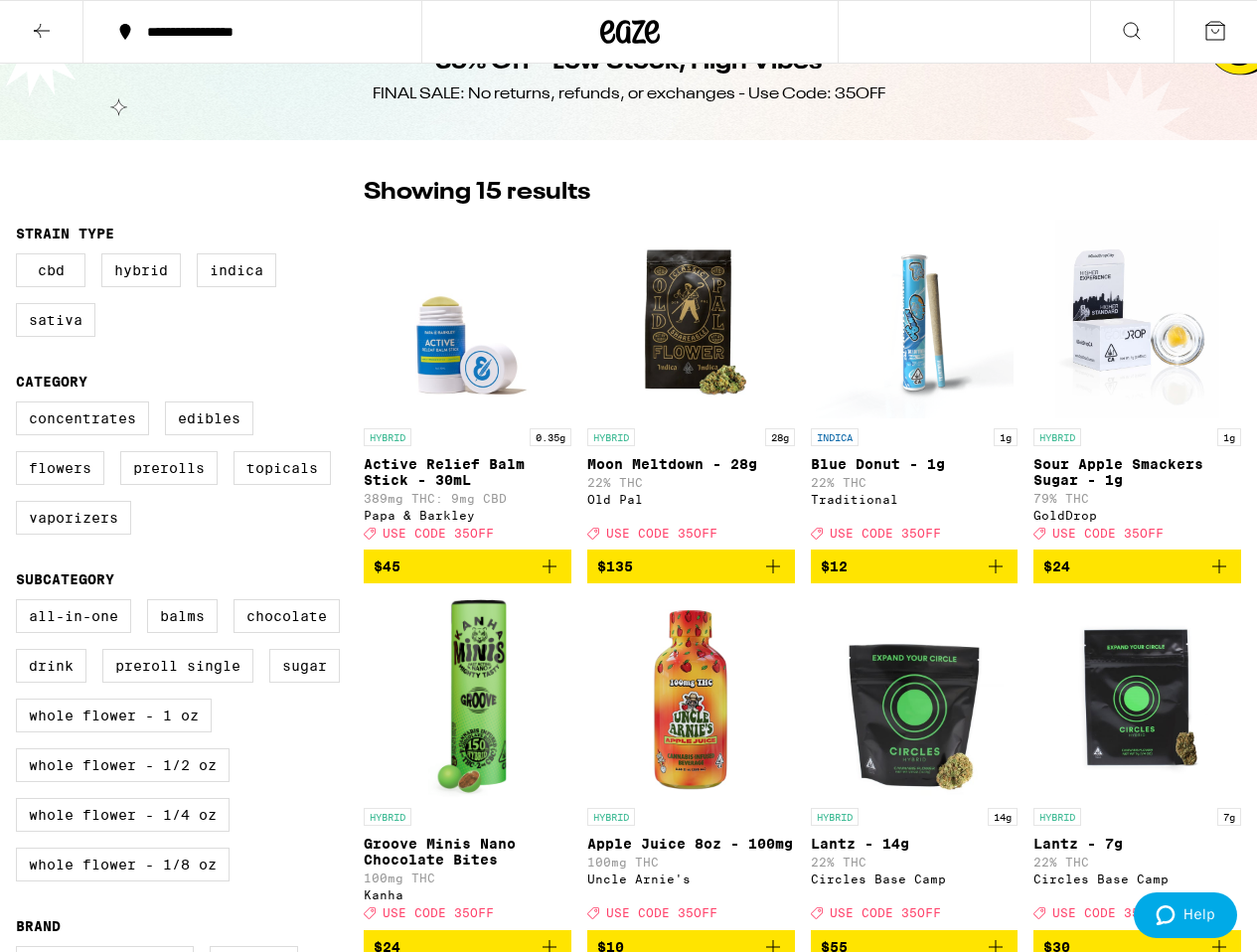 scroll, scrollTop: 0, scrollLeft: 0, axis: both 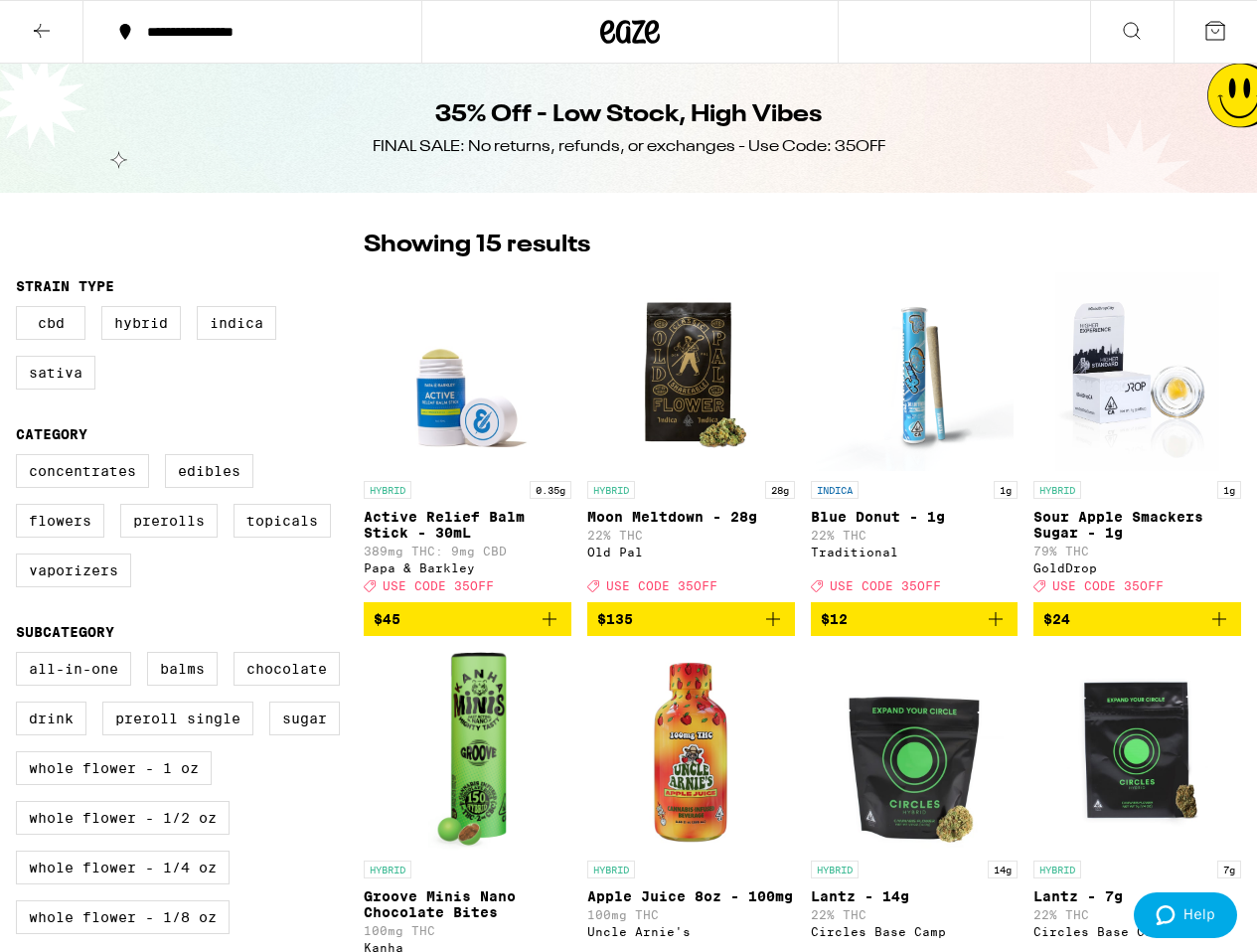 click at bounding box center [1215, 32] 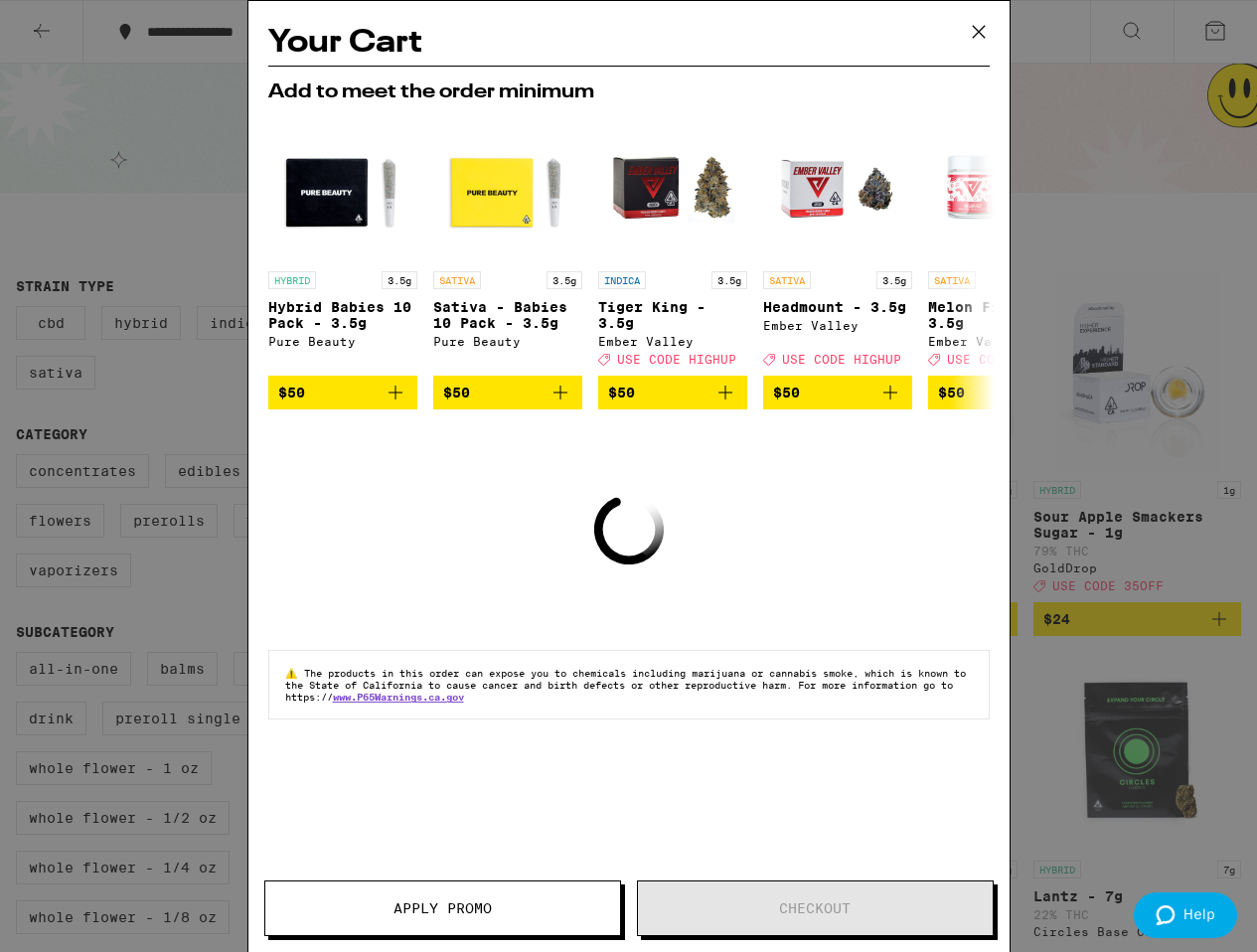 click 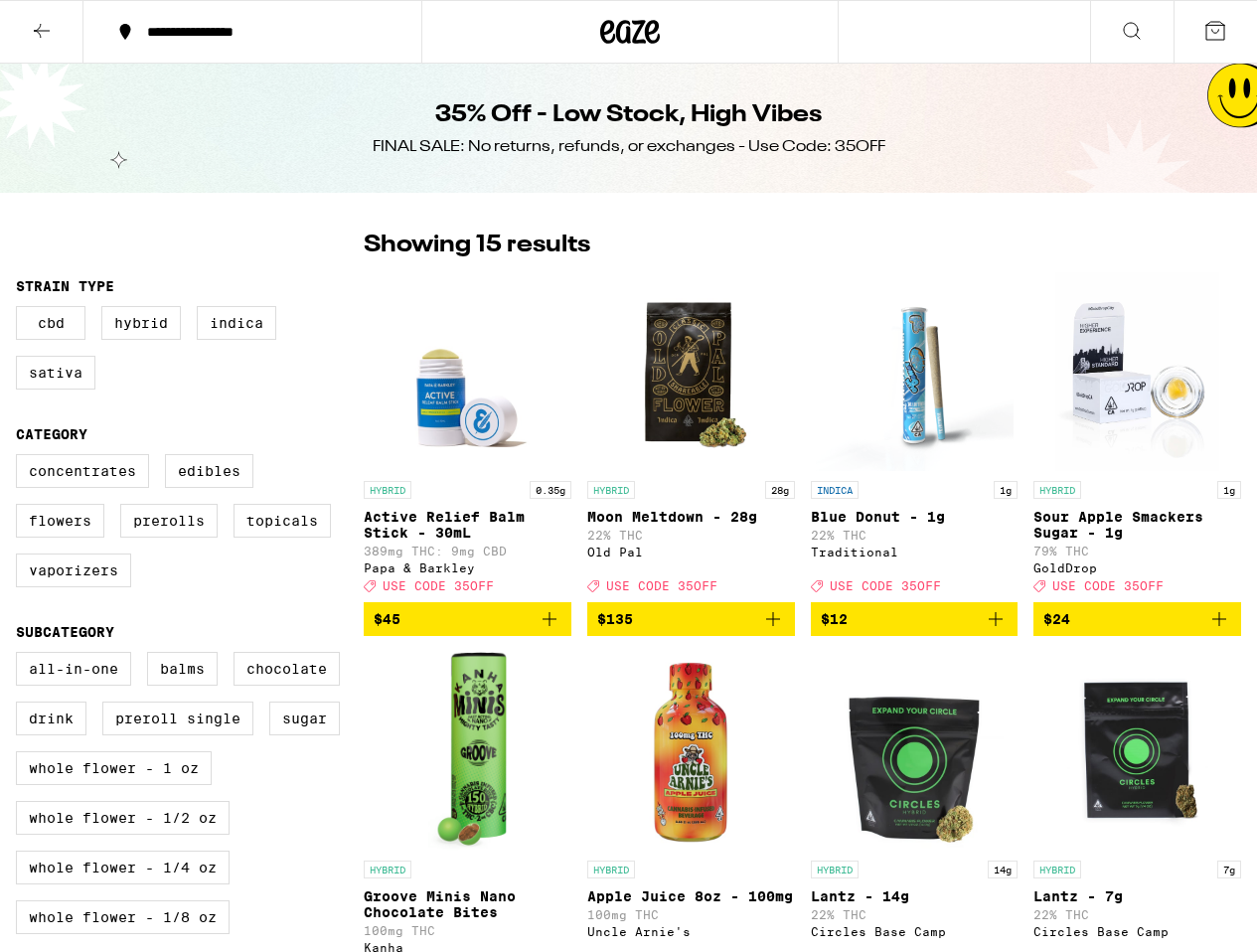 scroll, scrollTop: 0, scrollLeft: 0, axis: both 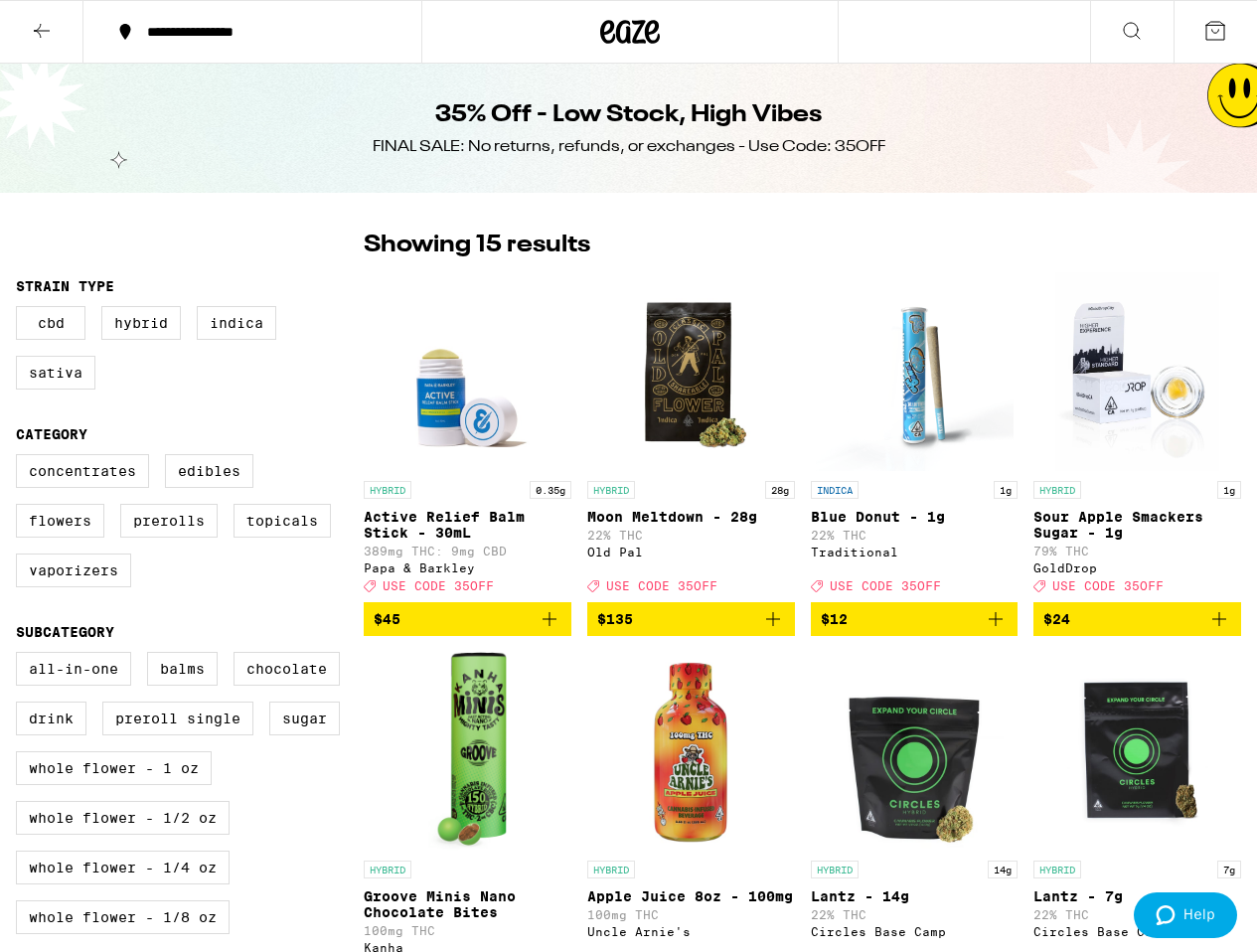 click 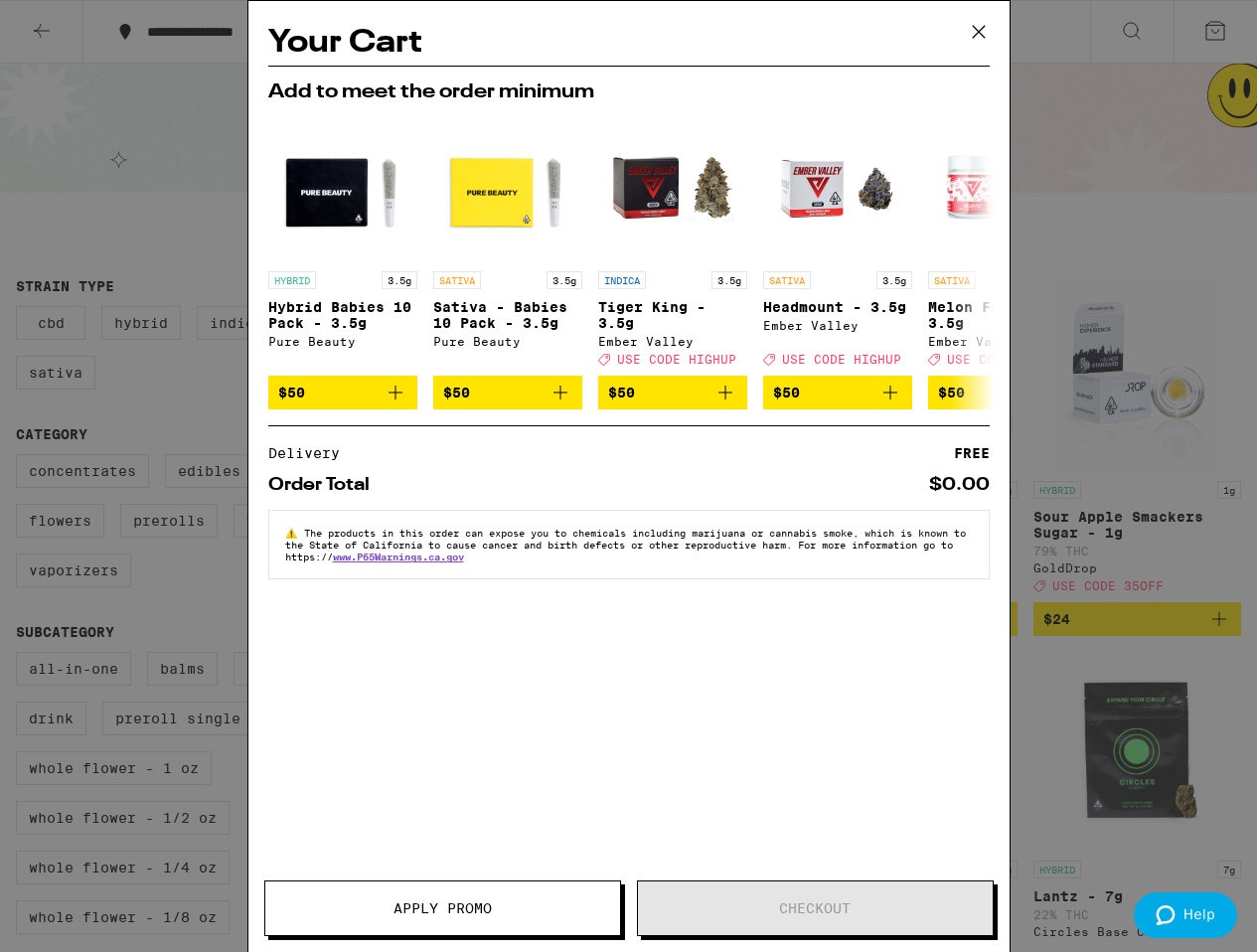 scroll, scrollTop: 0, scrollLeft: 0, axis: both 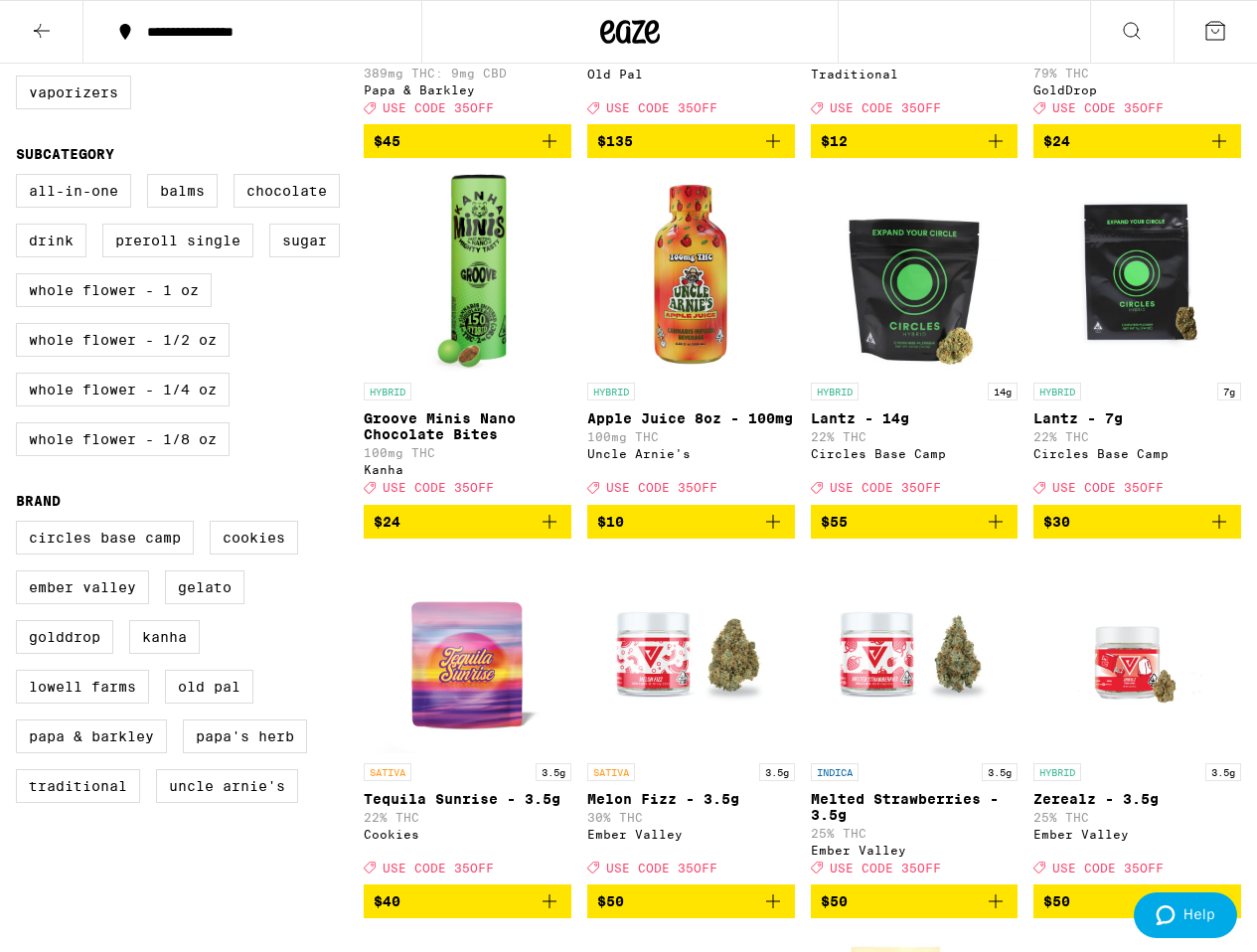click 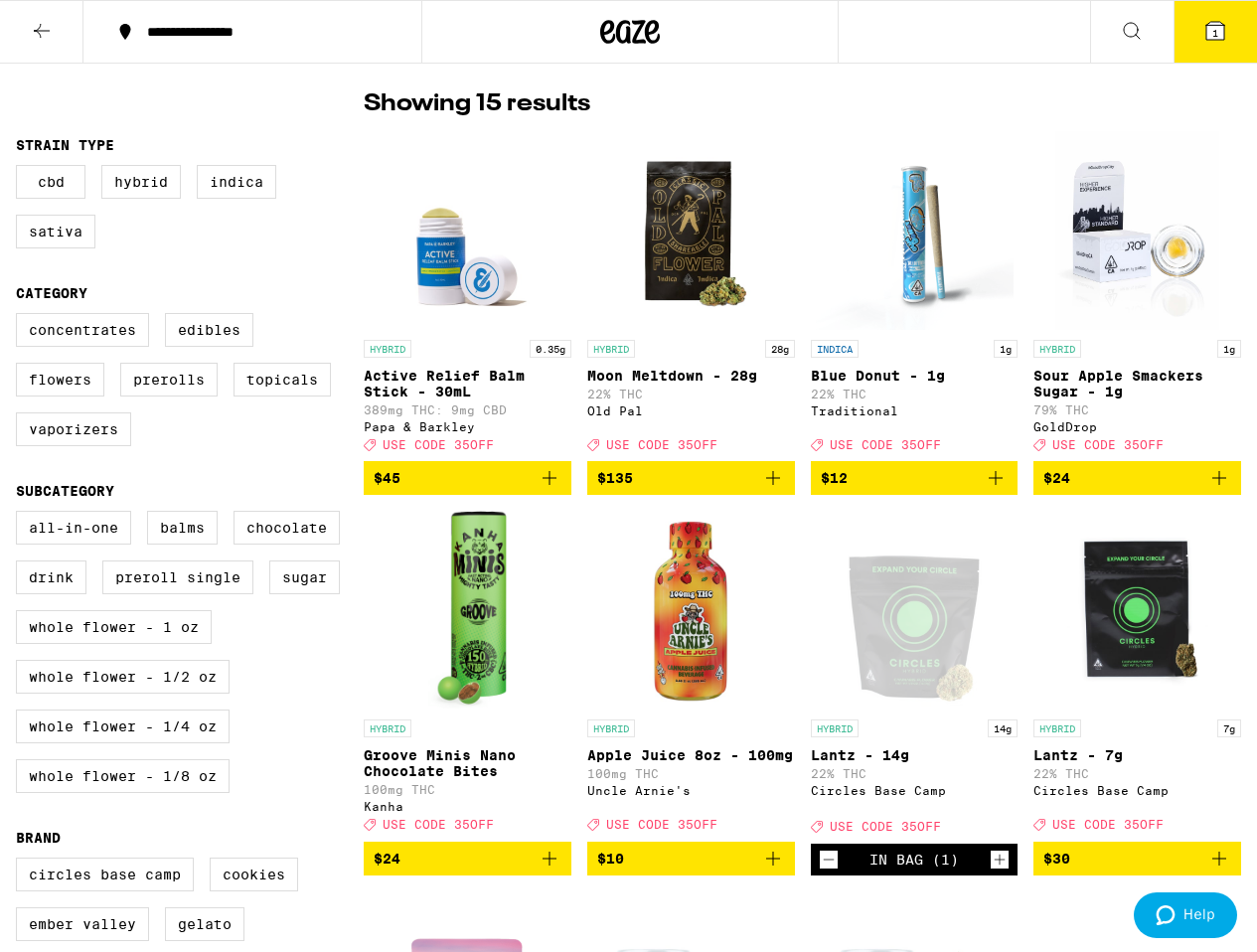 scroll, scrollTop: 0, scrollLeft: 0, axis: both 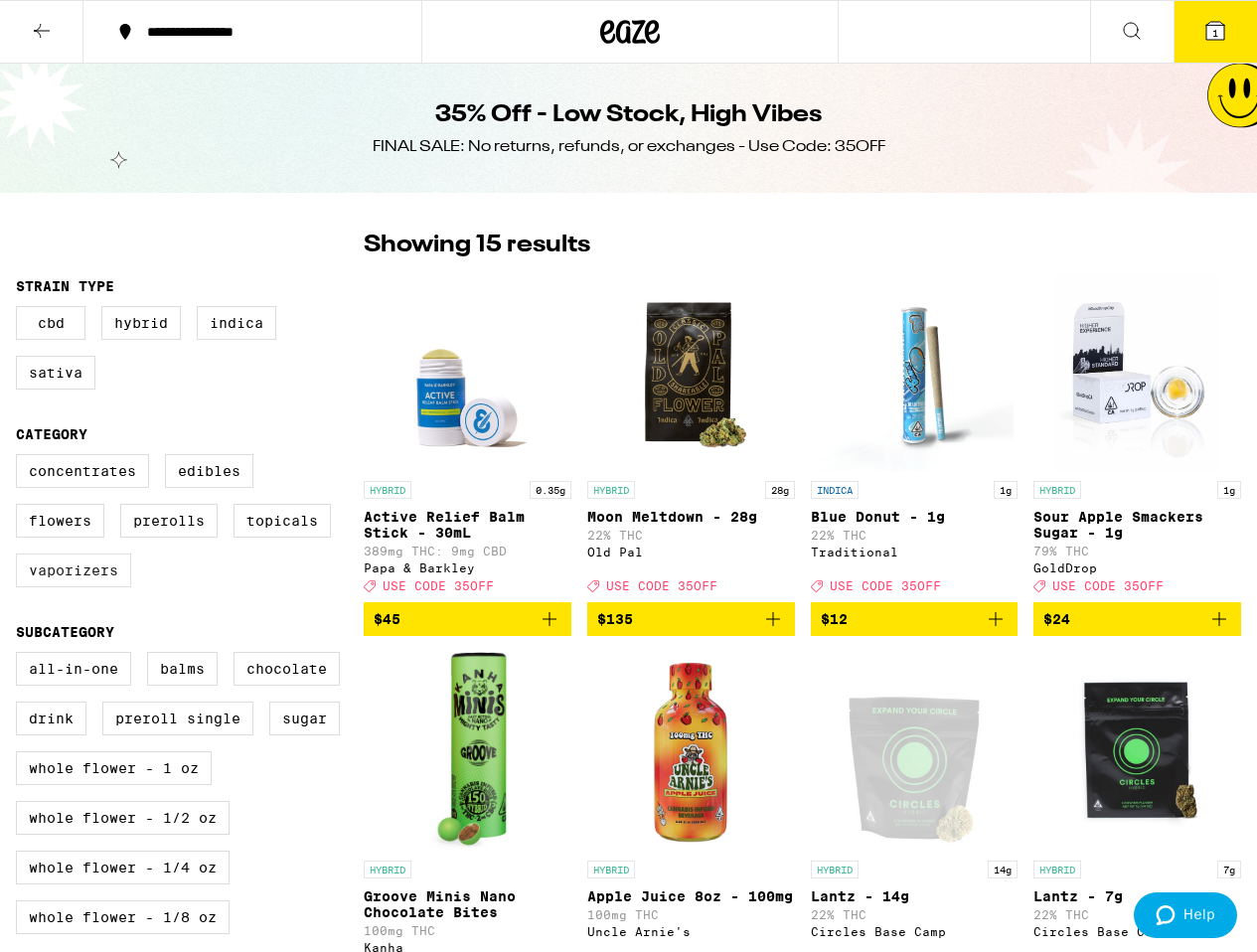 click on "Vaporizers" at bounding box center [74, 570] 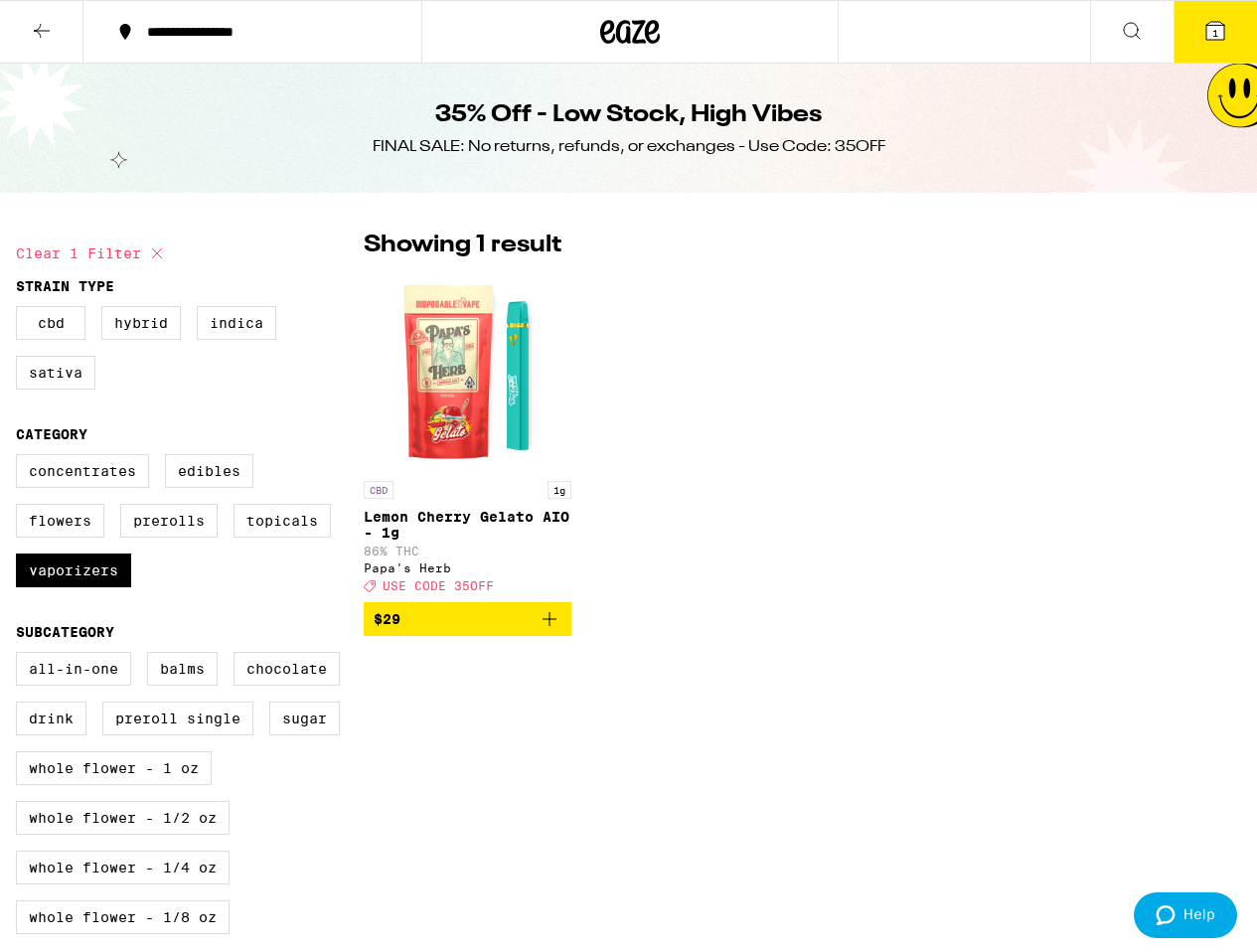 click on "$29" at bounding box center (467, 619) 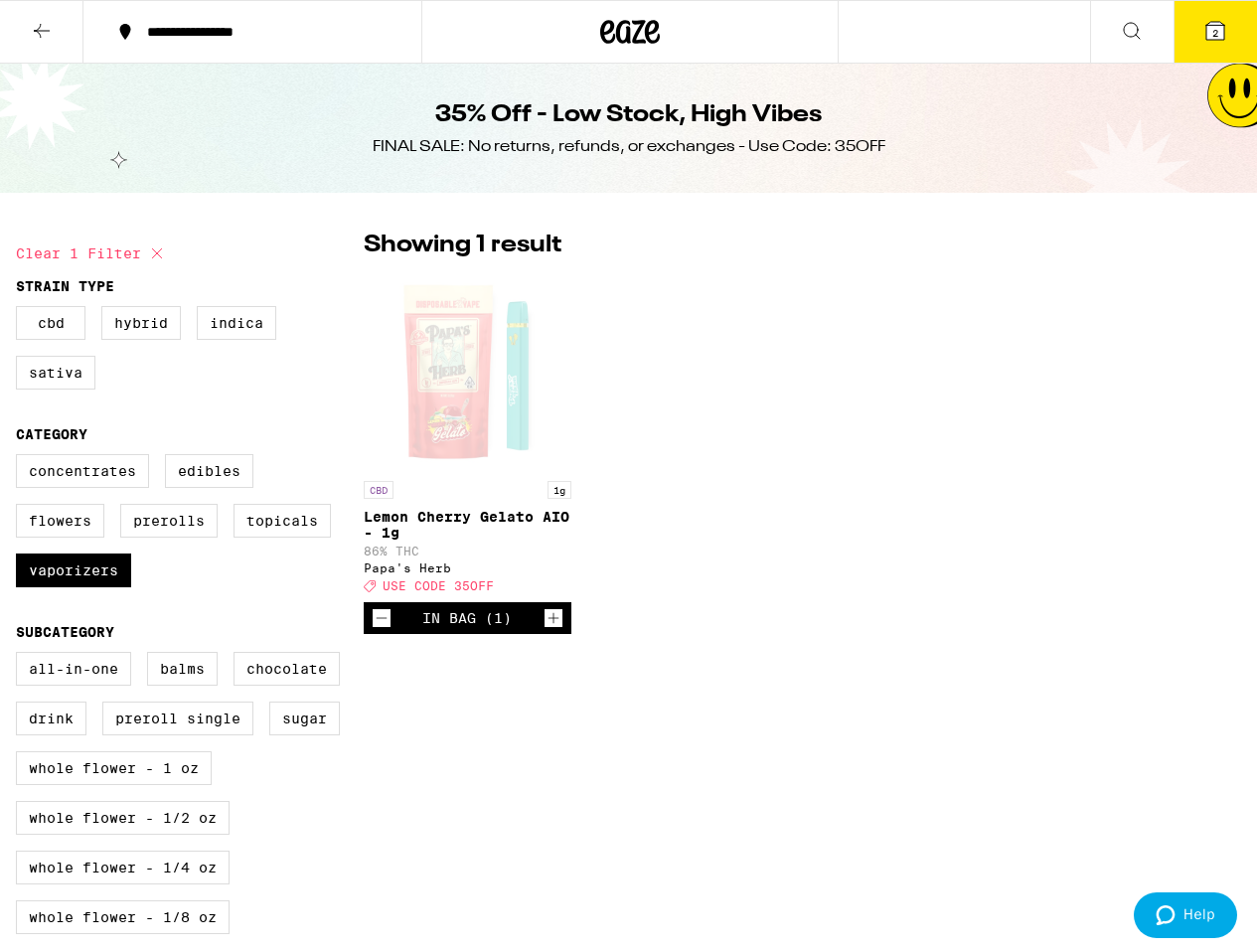 click 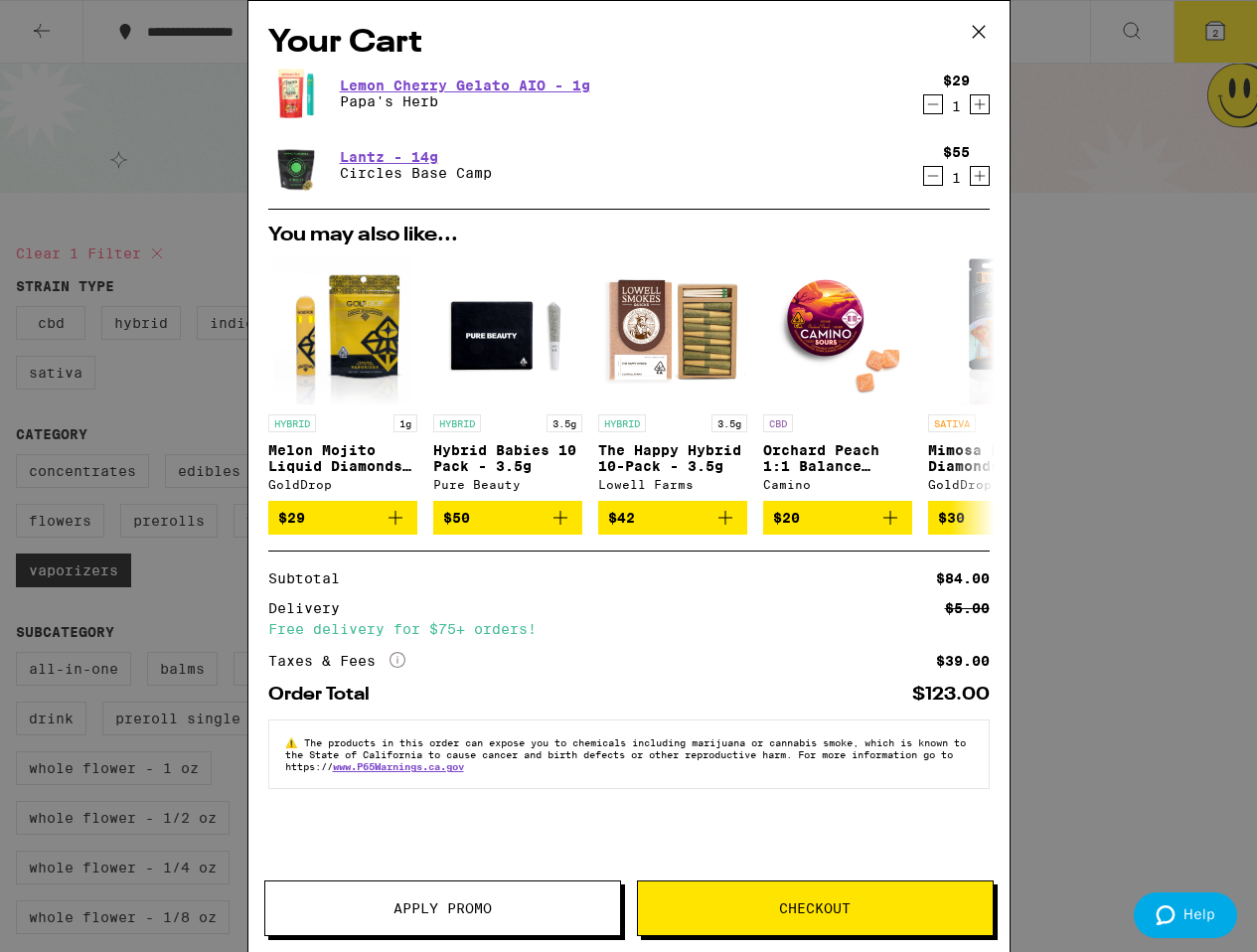 click on "Apply Promo" at bounding box center [442, 908] 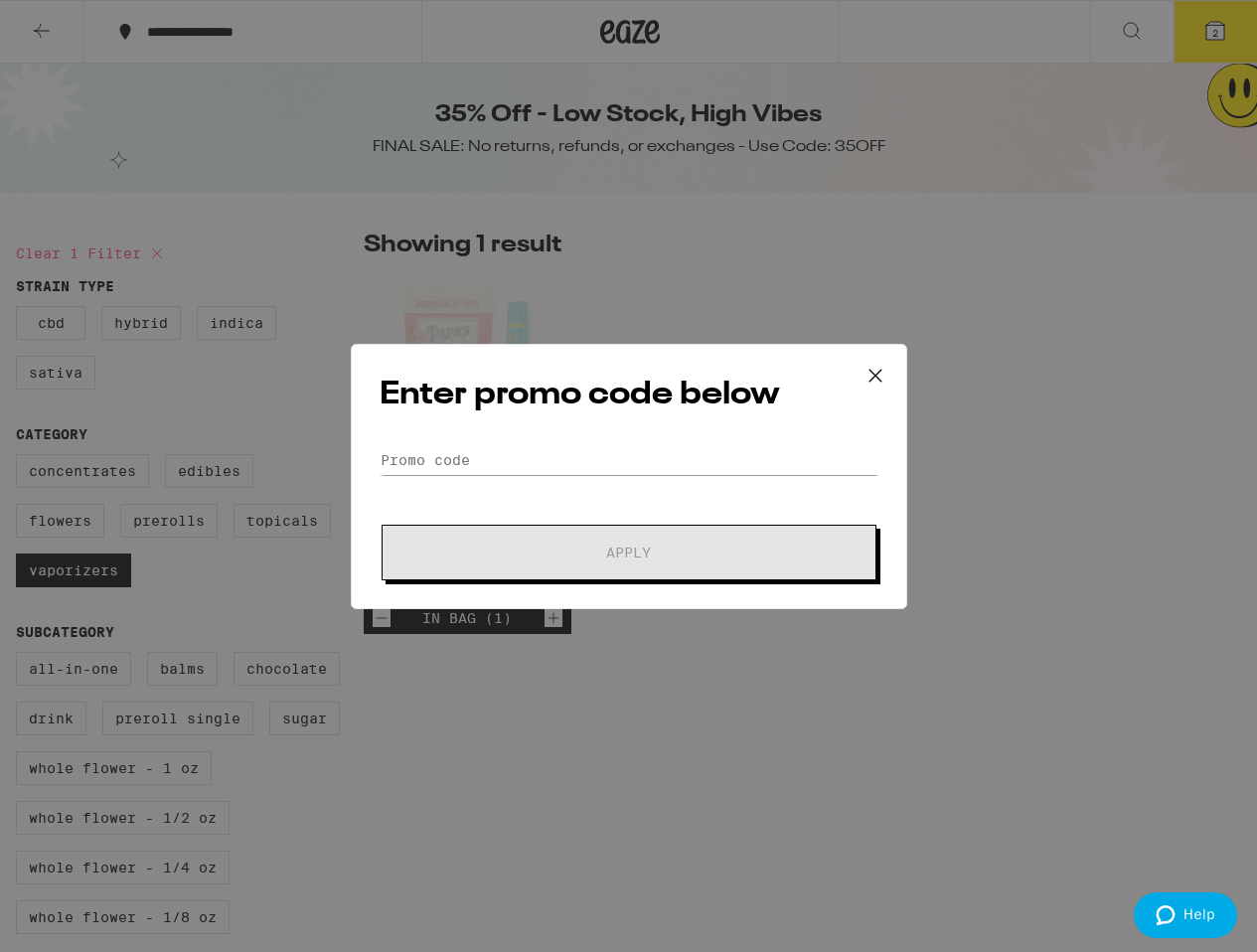 click 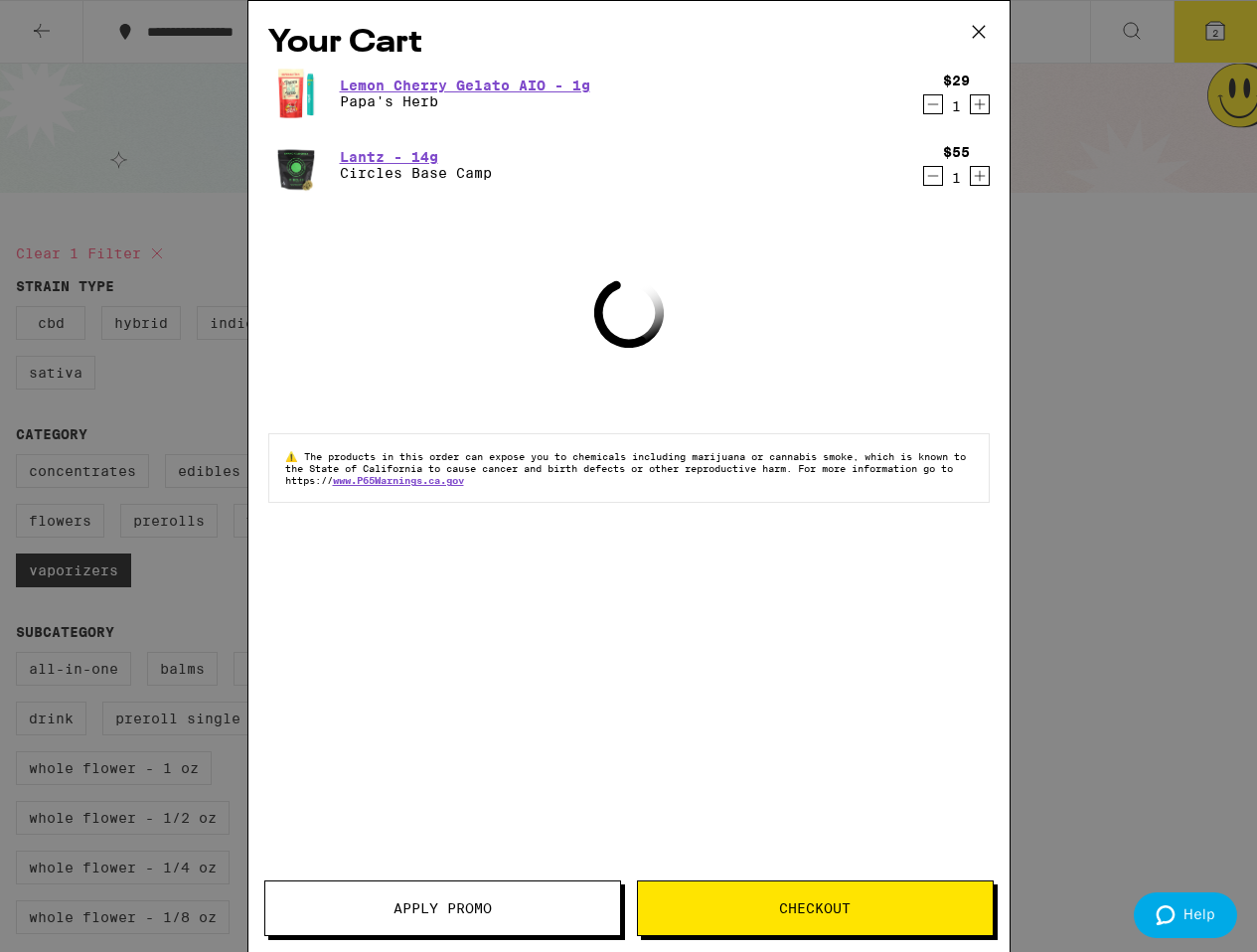 click 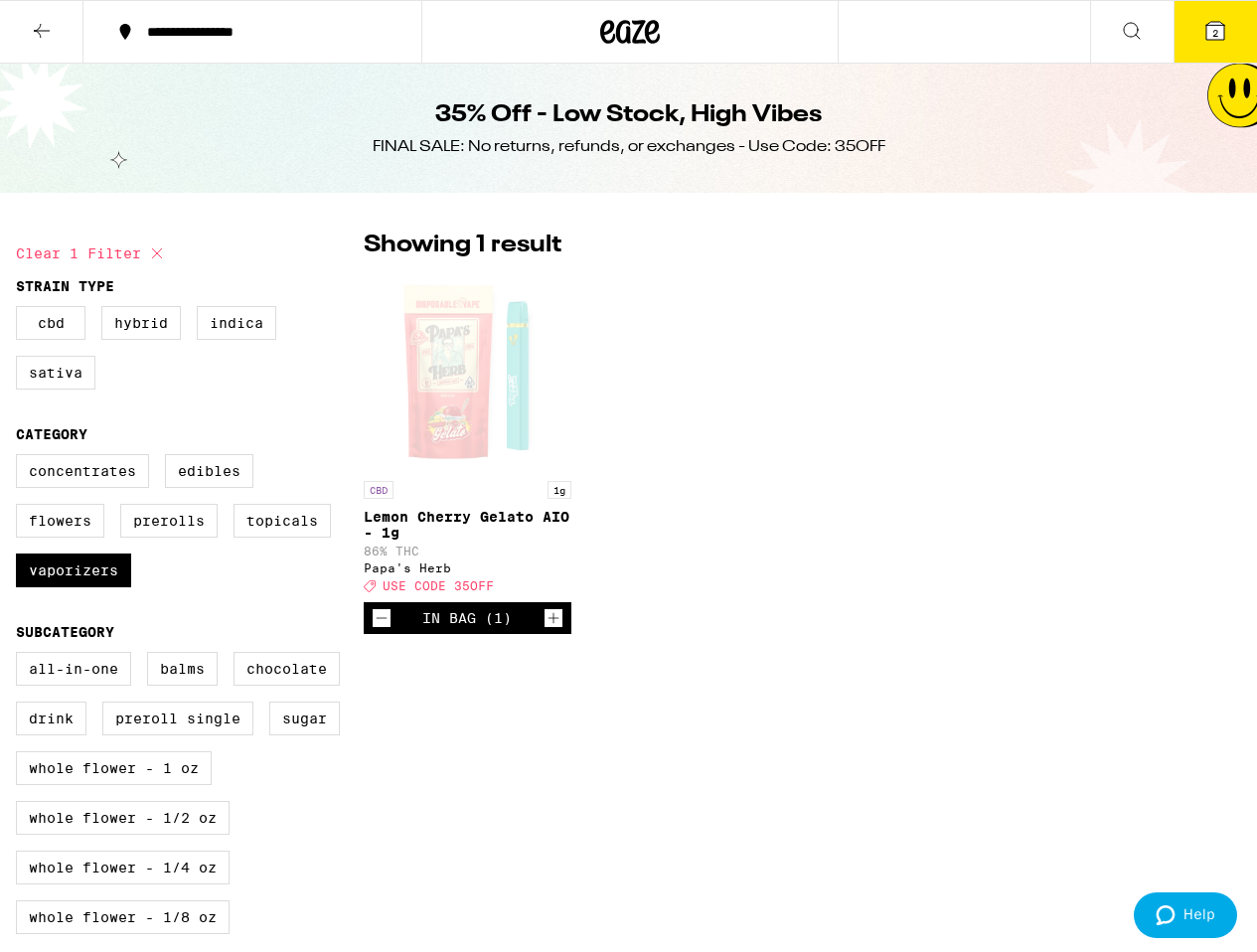 click on "2" at bounding box center (1215, 32) 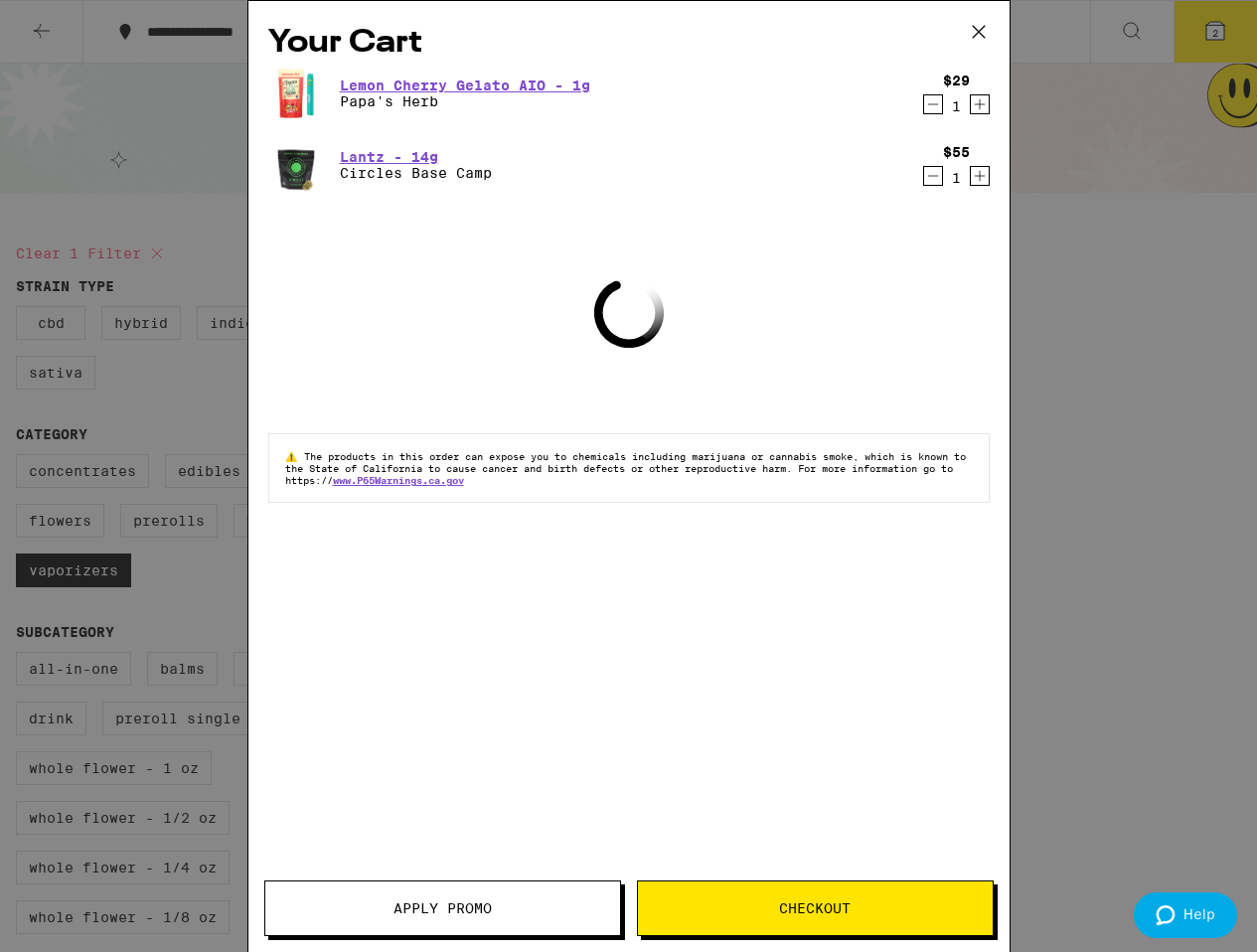 click on "Apply Promo" at bounding box center [442, 908] 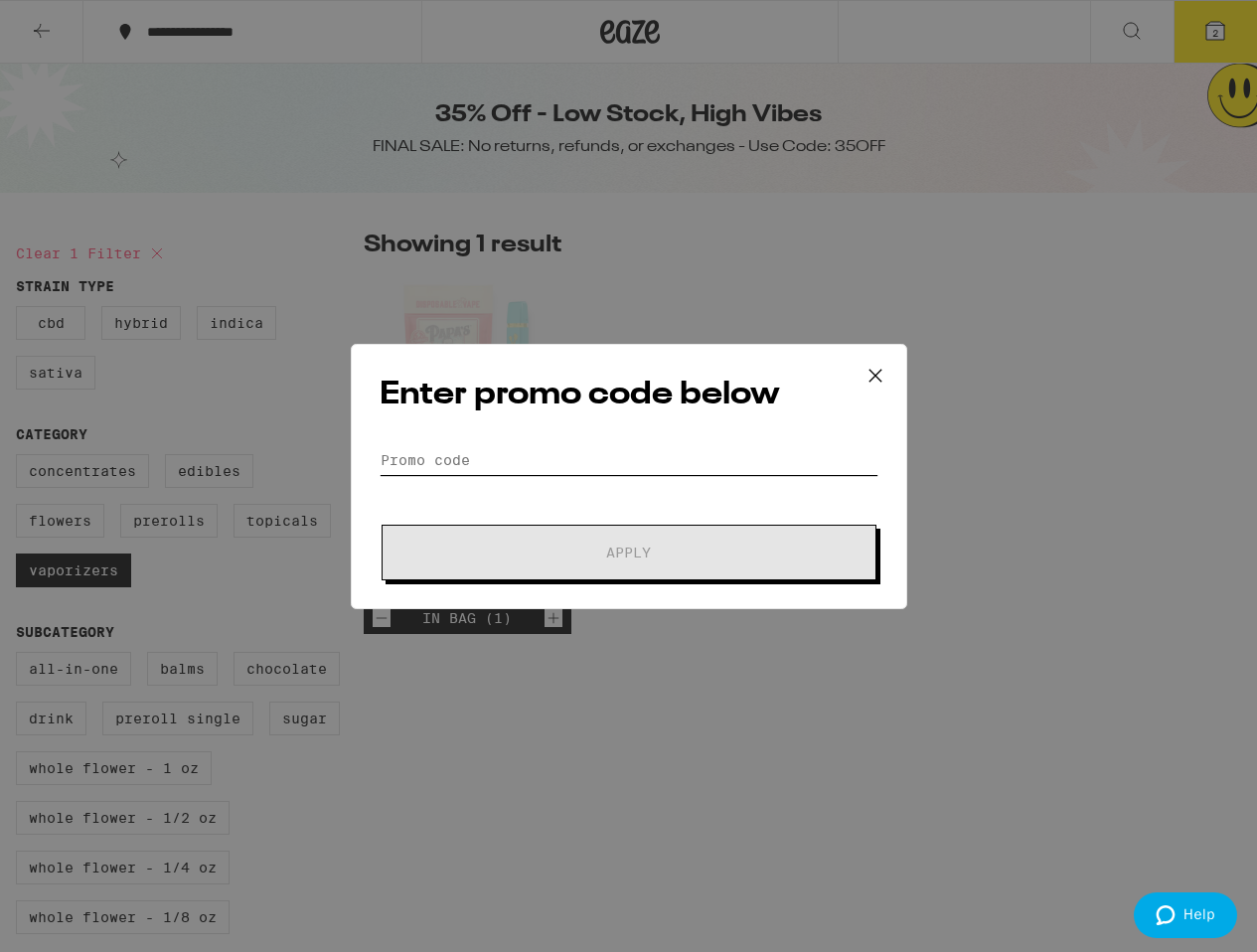 click on "Promo Code" at bounding box center (629, 460) 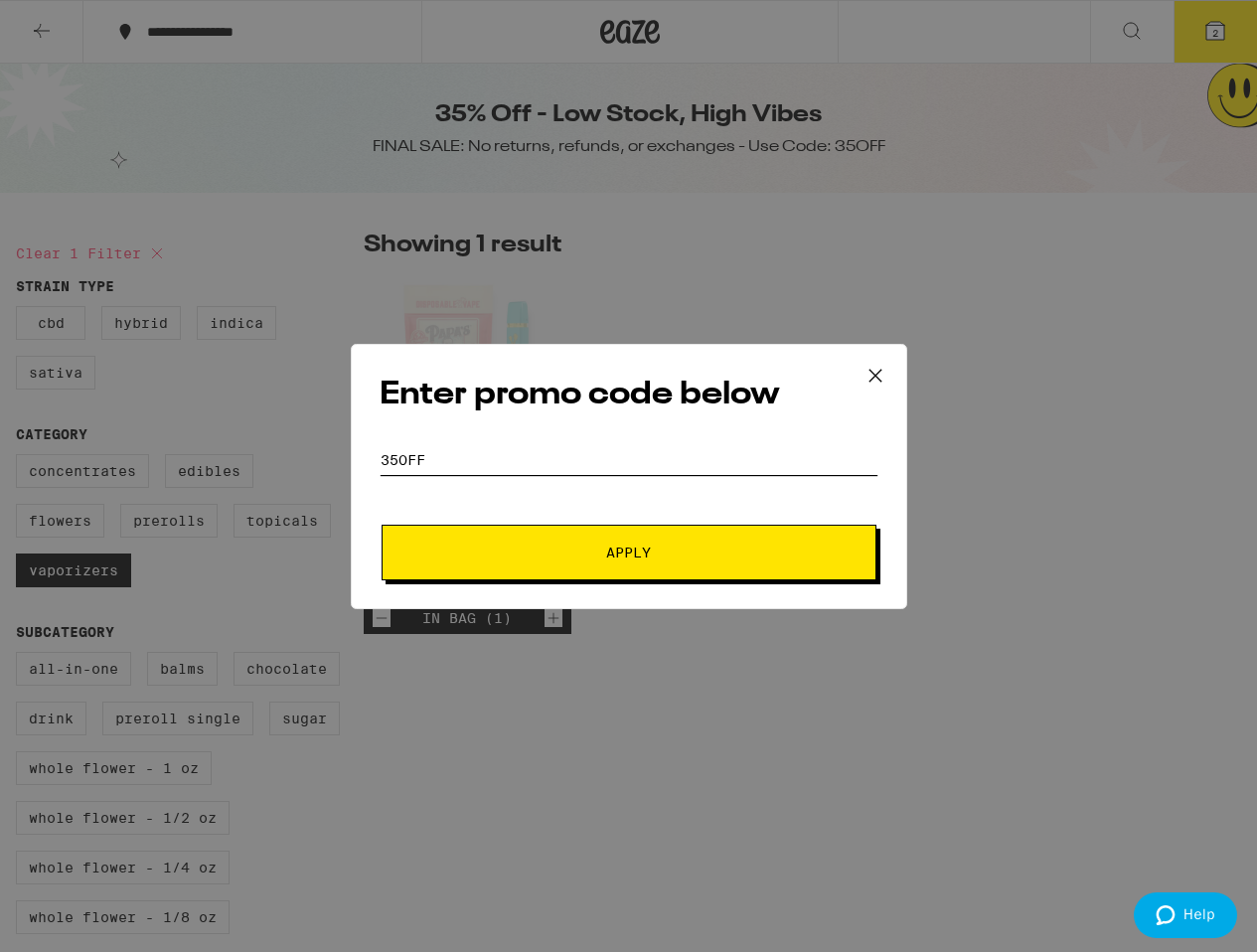 type on "35off" 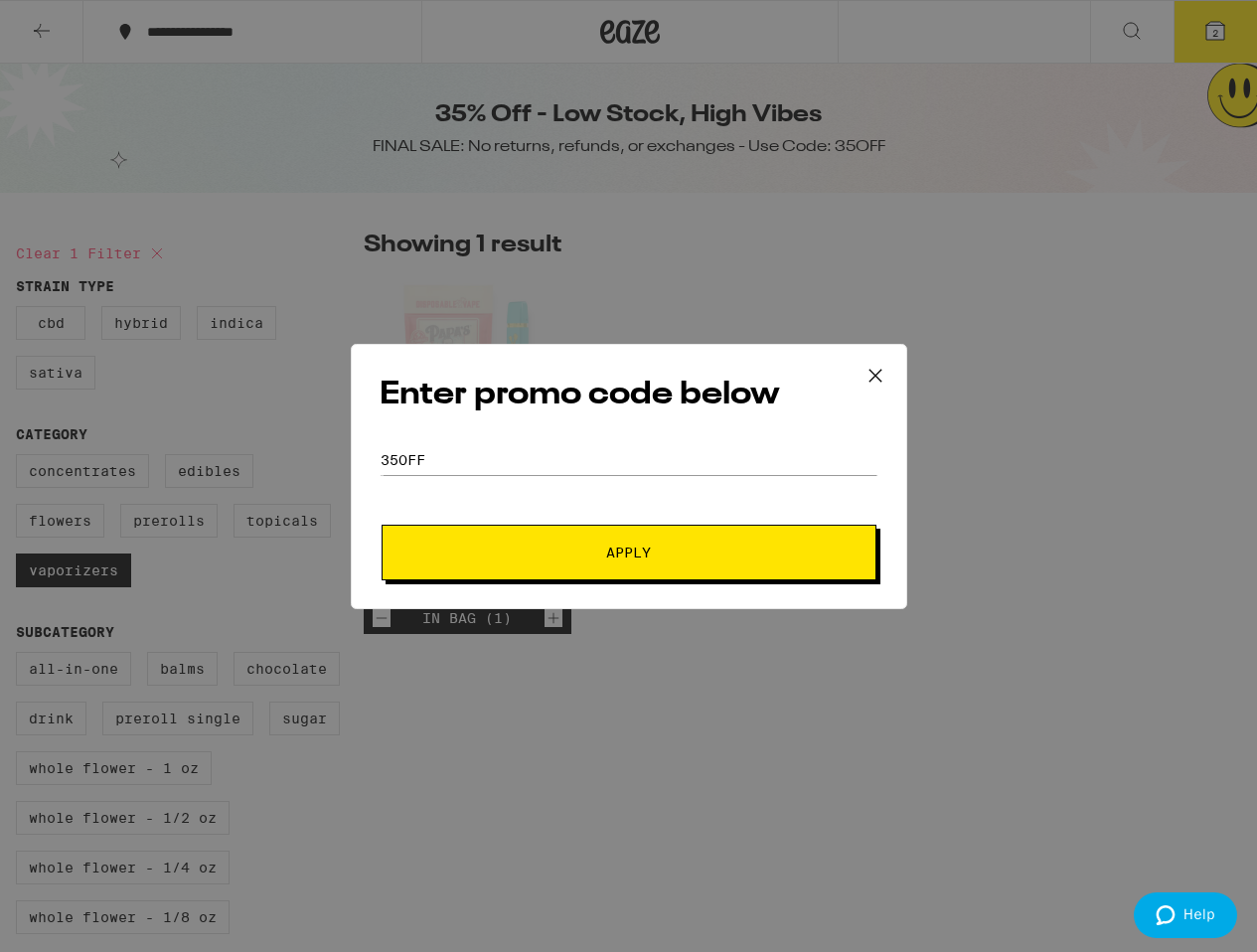 click on "Promo Code 35off Apply" 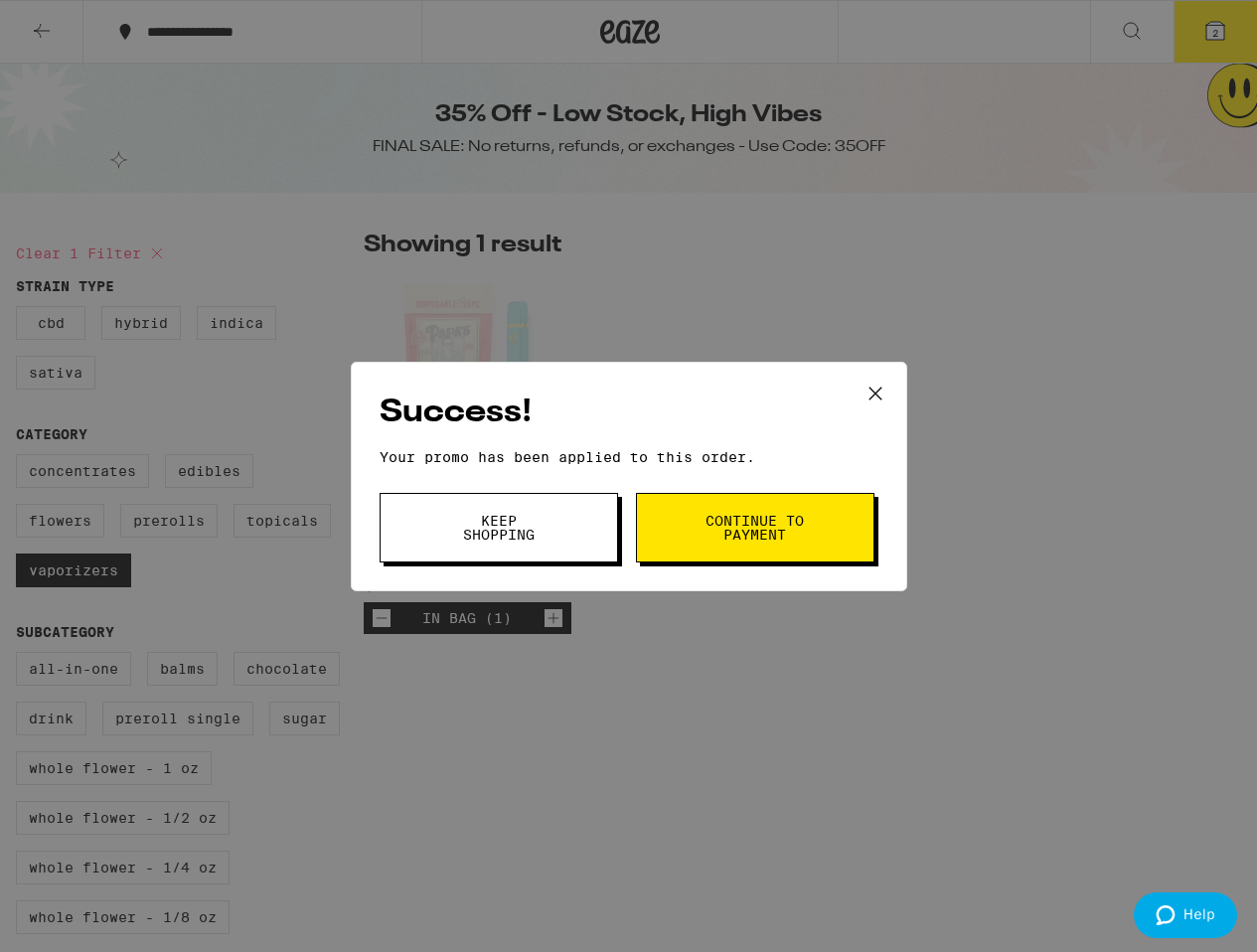 click on "Continue to payment" at bounding box center (755, 528) 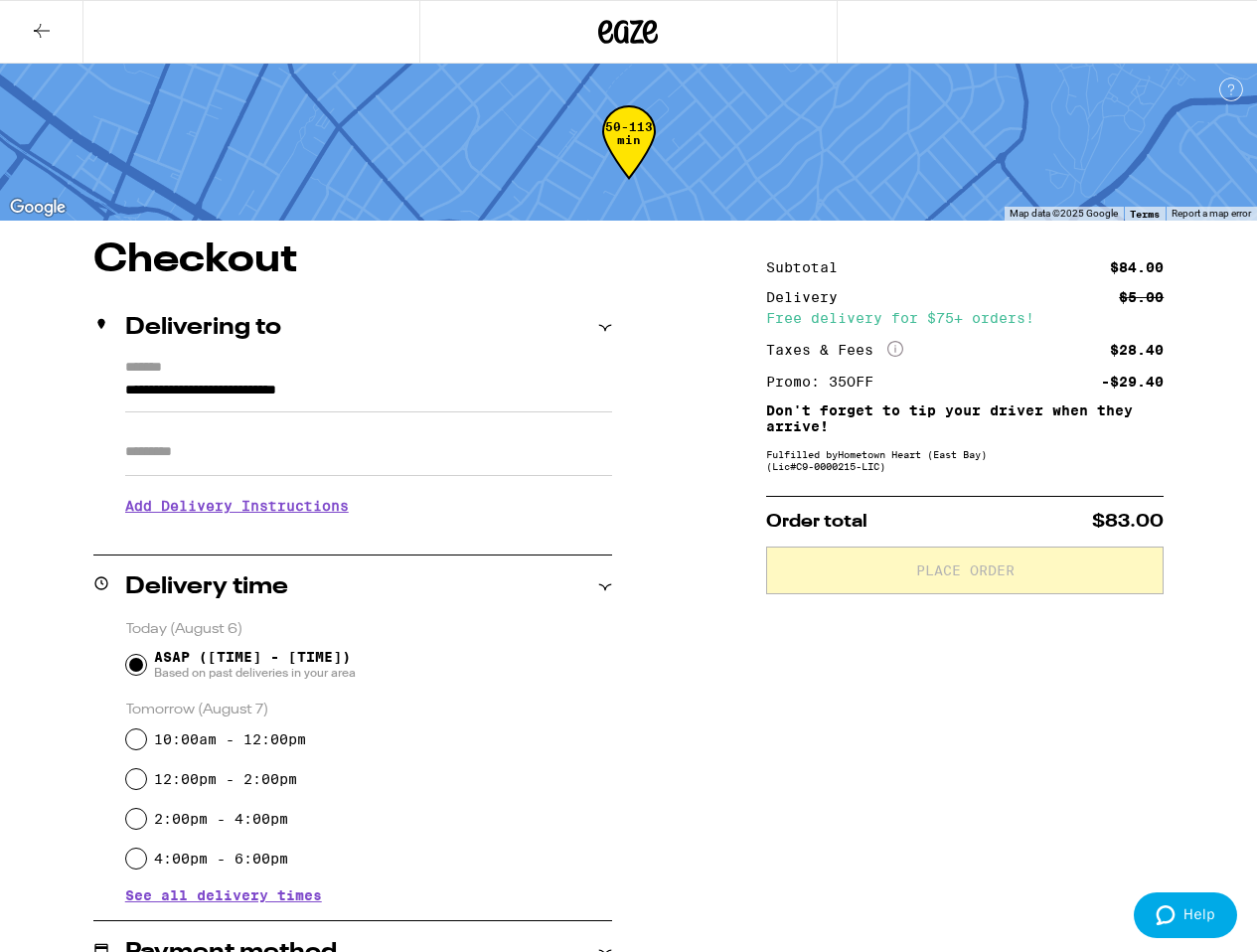 scroll, scrollTop: 241, scrollLeft: 0, axis: vertical 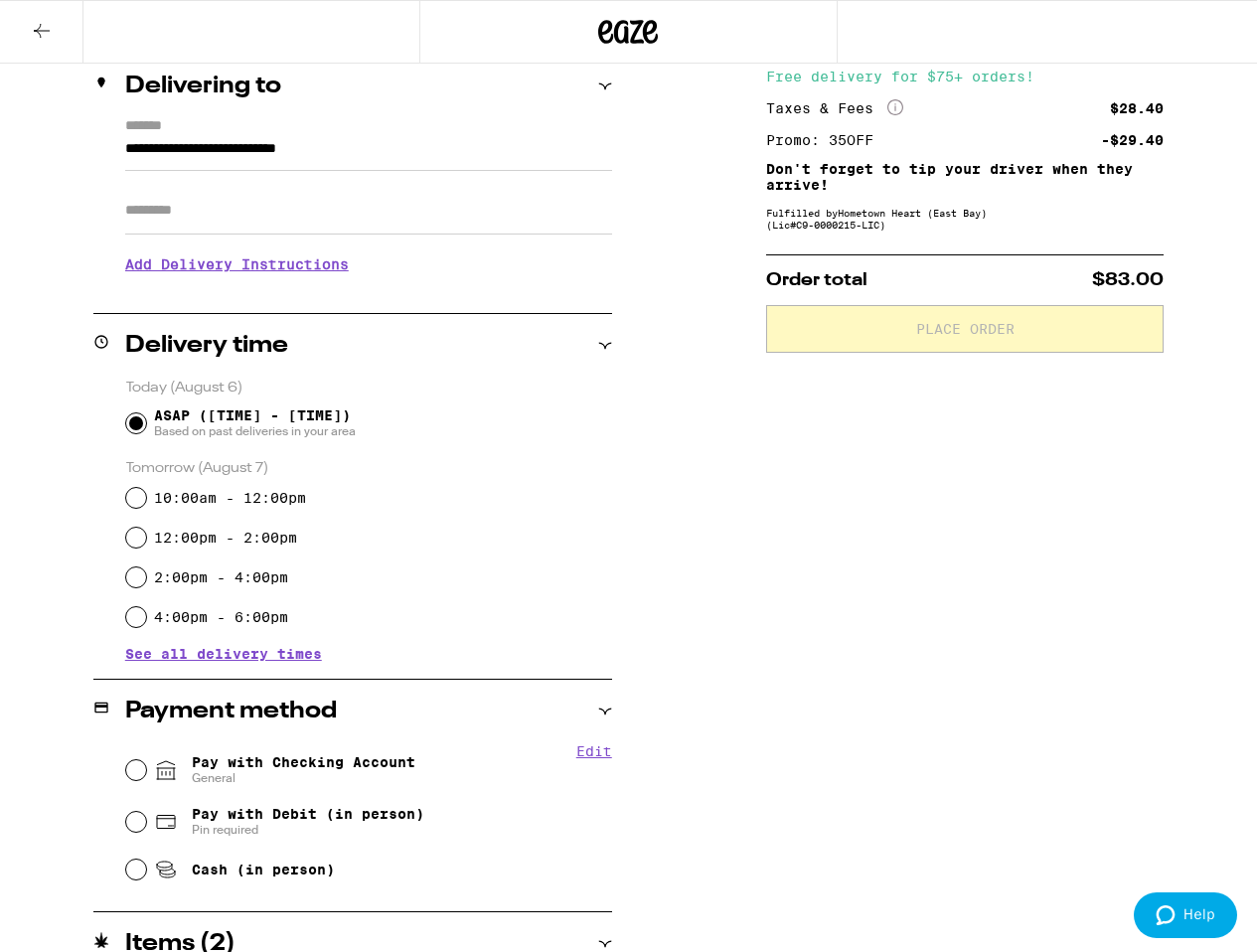 click on "Pay with Checking Account General" at bounding box center (303, 770) 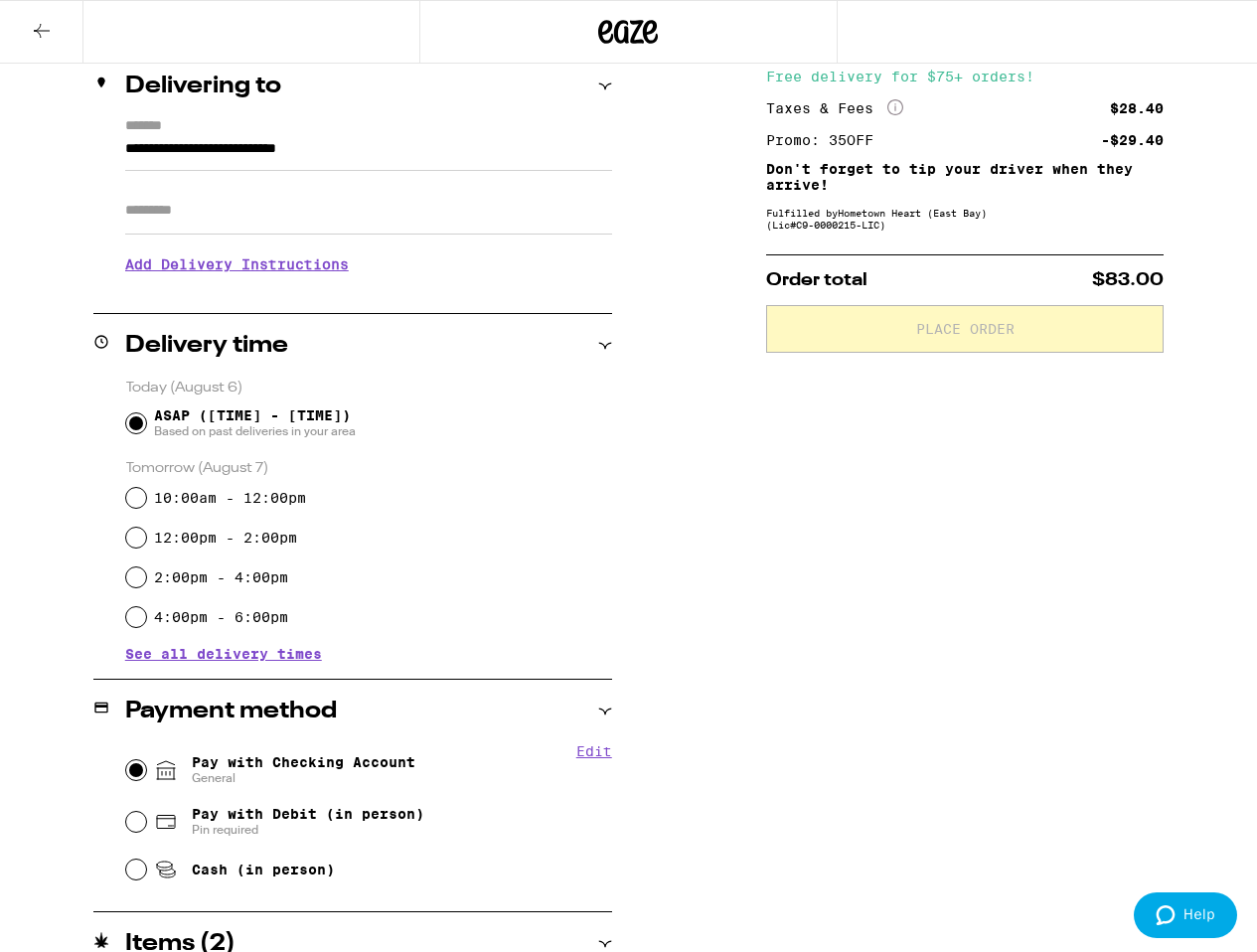radio on "true" 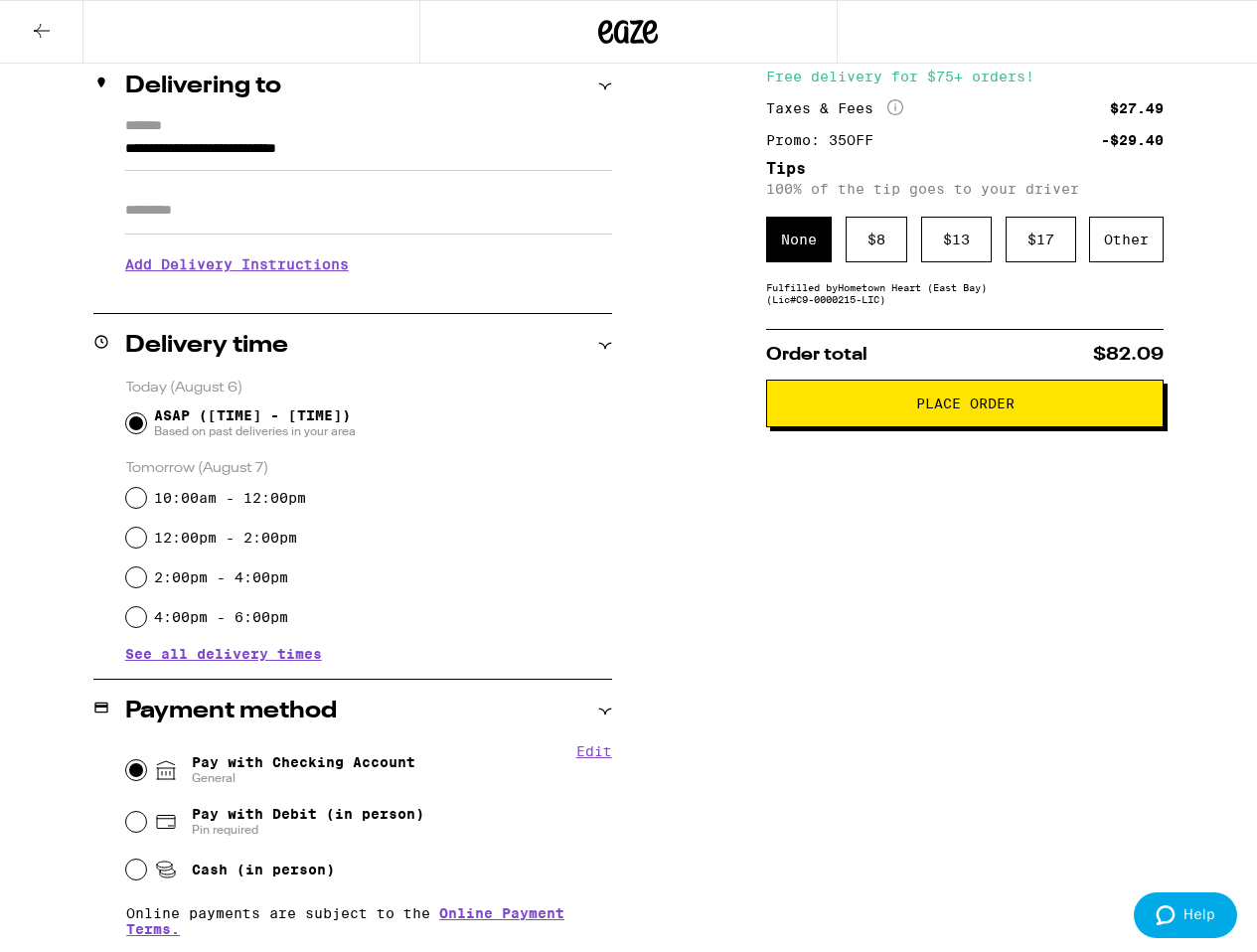 scroll, scrollTop: 153, scrollLeft: 0, axis: vertical 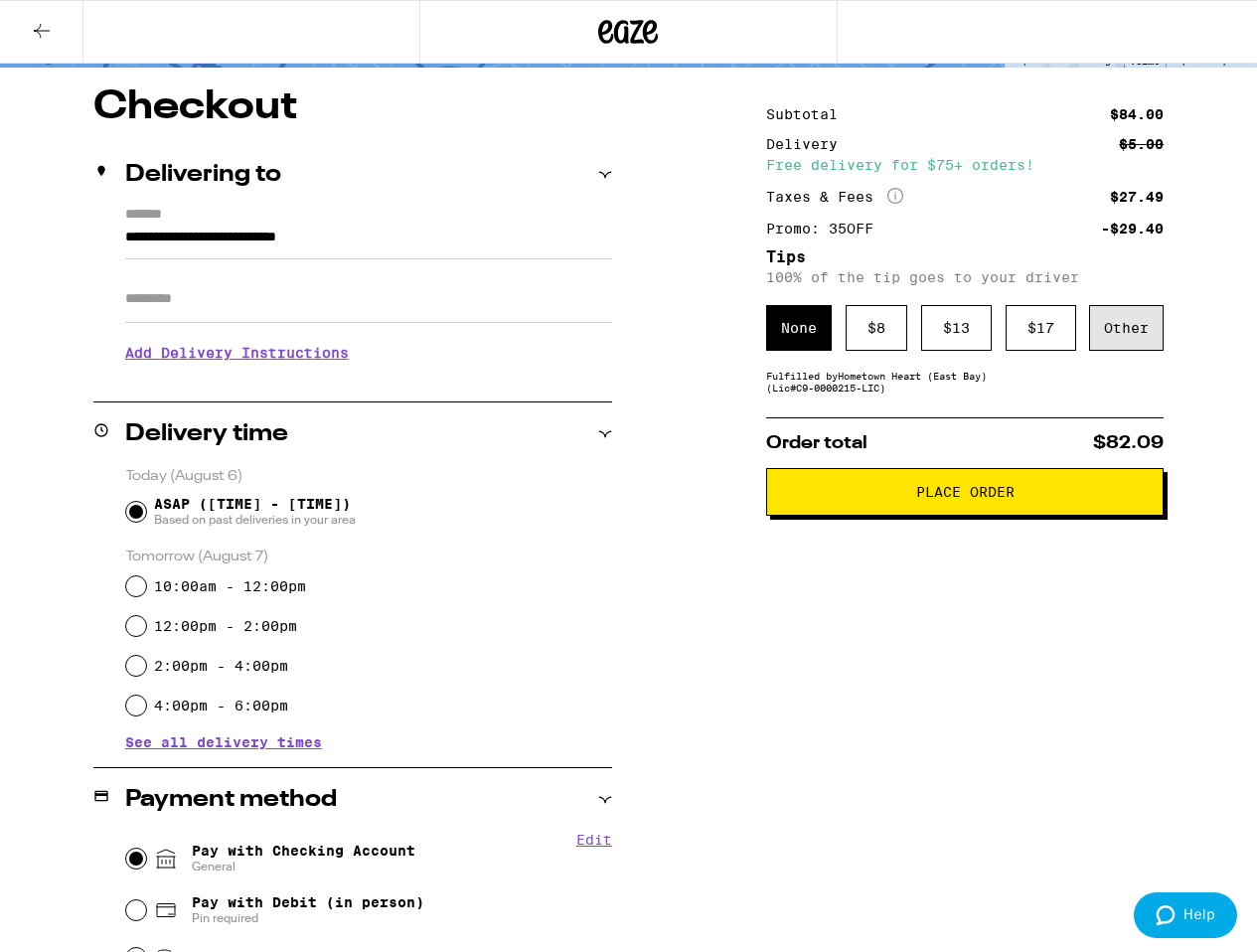click on "Other" at bounding box center (1126, 328) 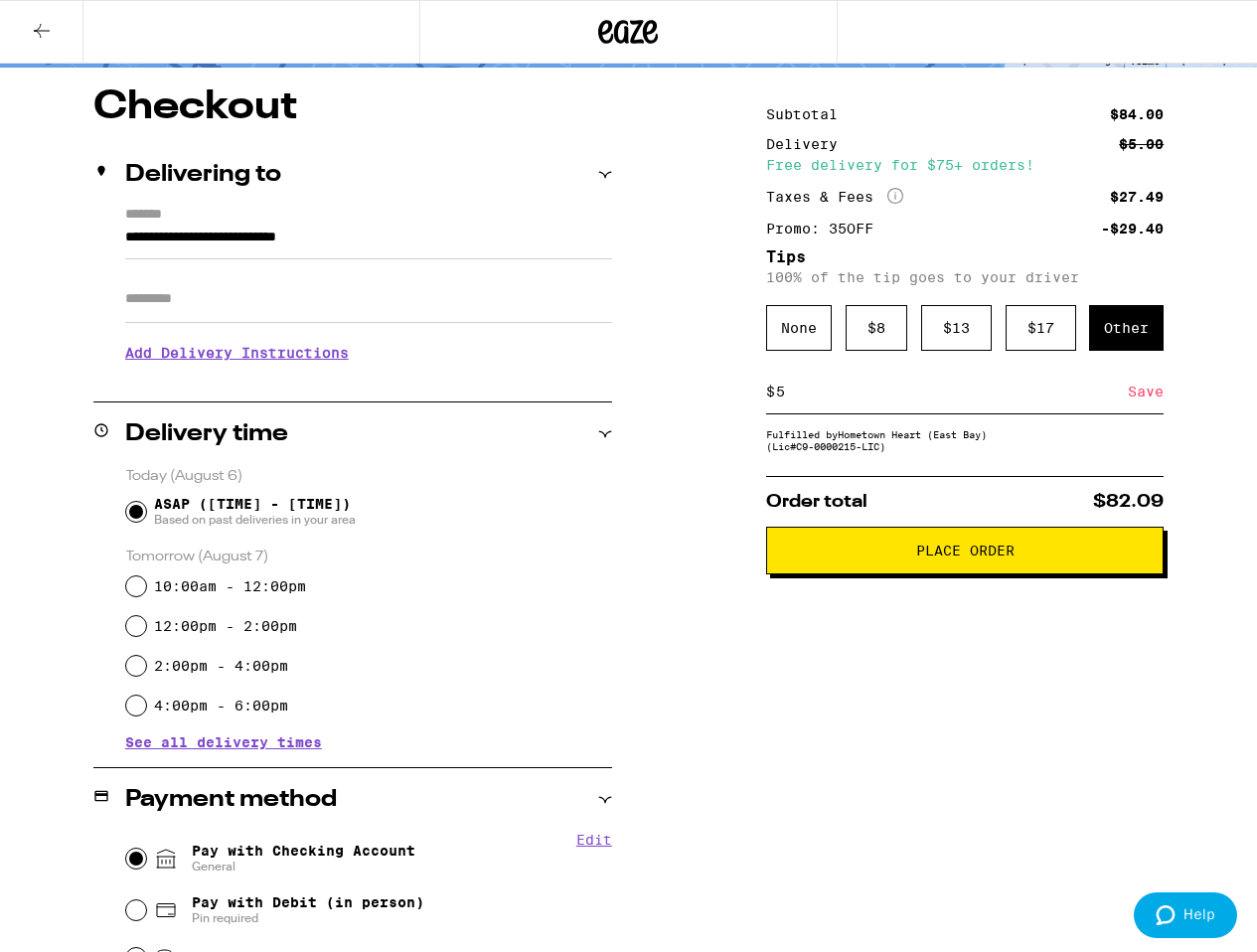 type on "5" 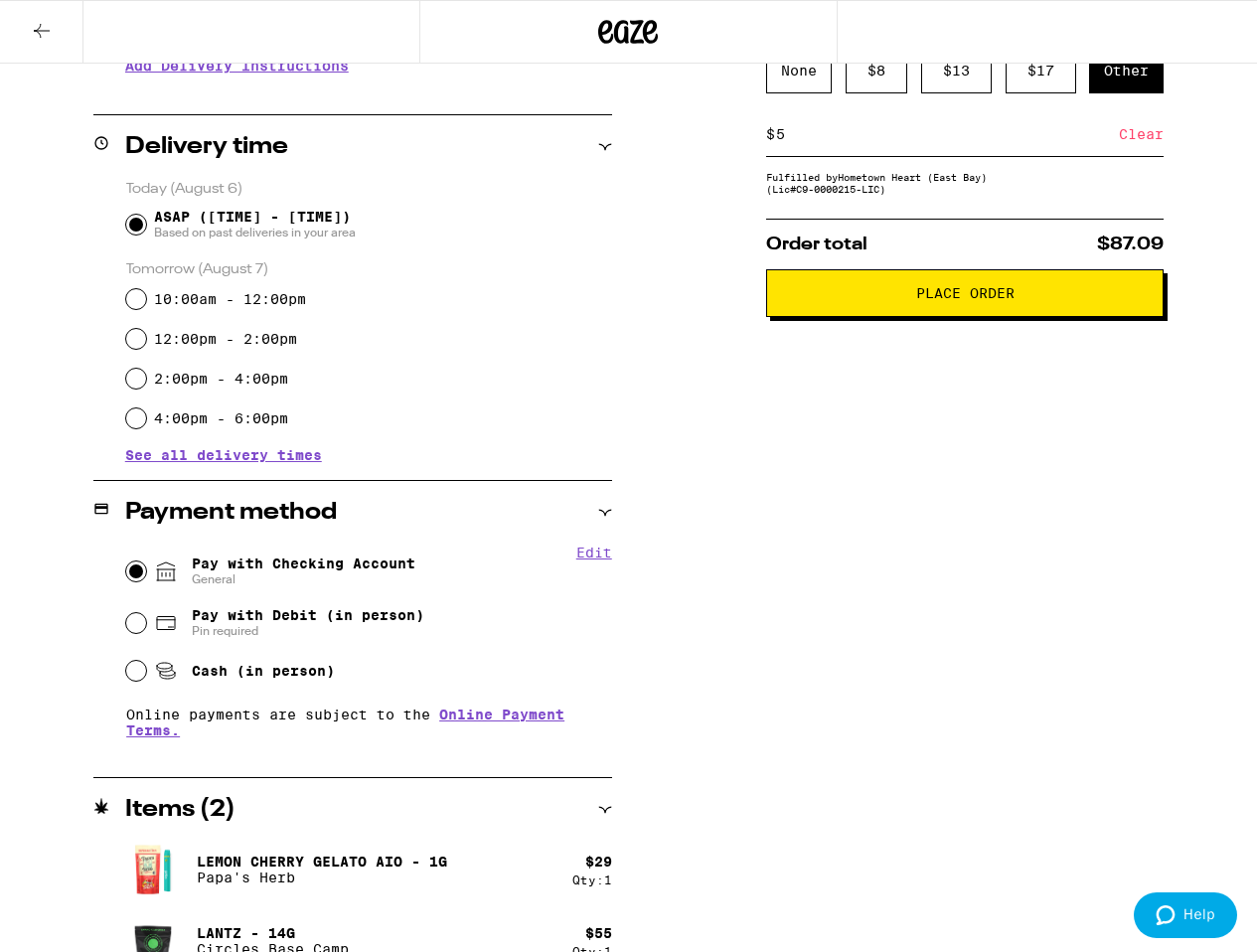 scroll, scrollTop: 474, scrollLeft: 0, axis: vertical 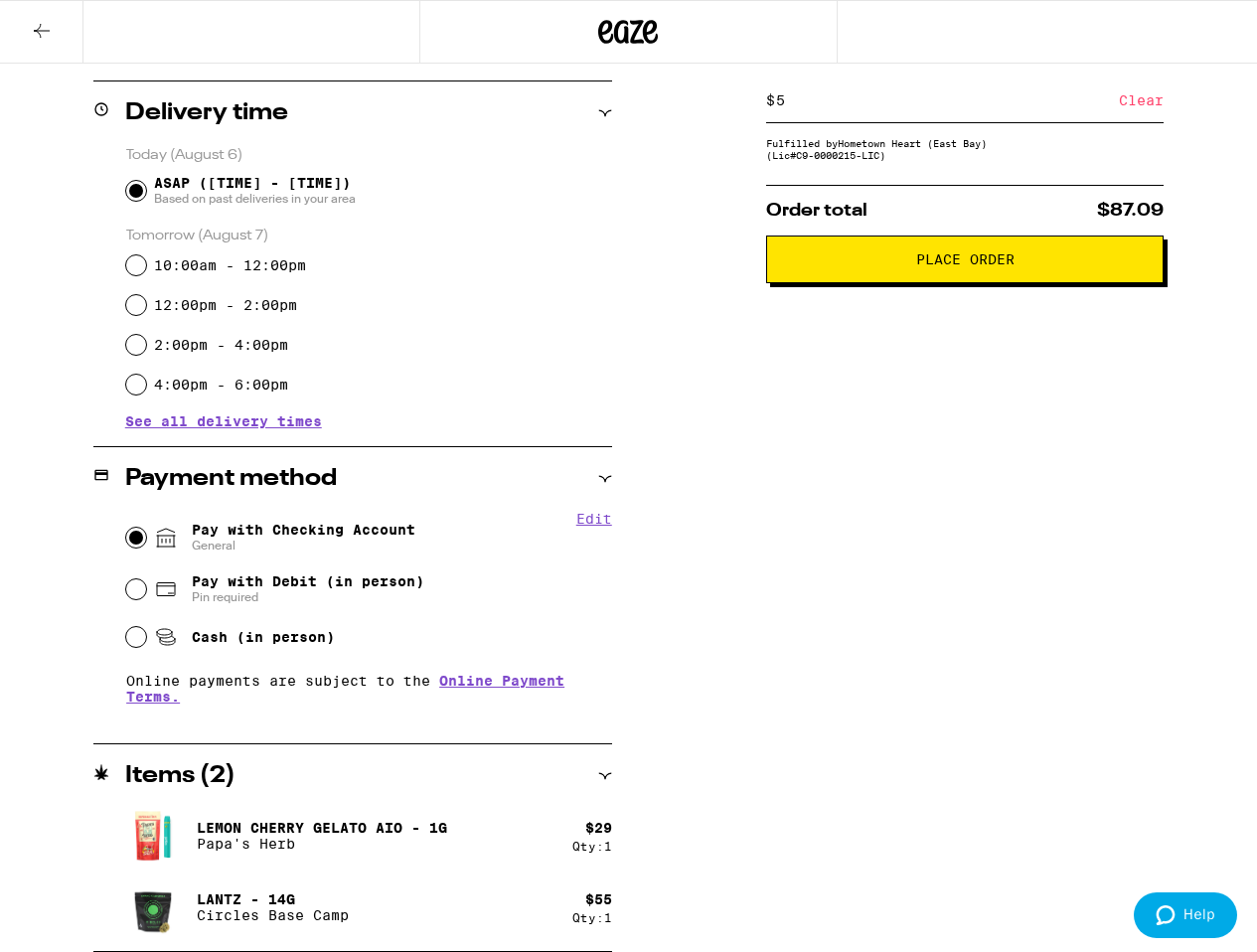 click on "Place Order" at bounding box center (965, 259) 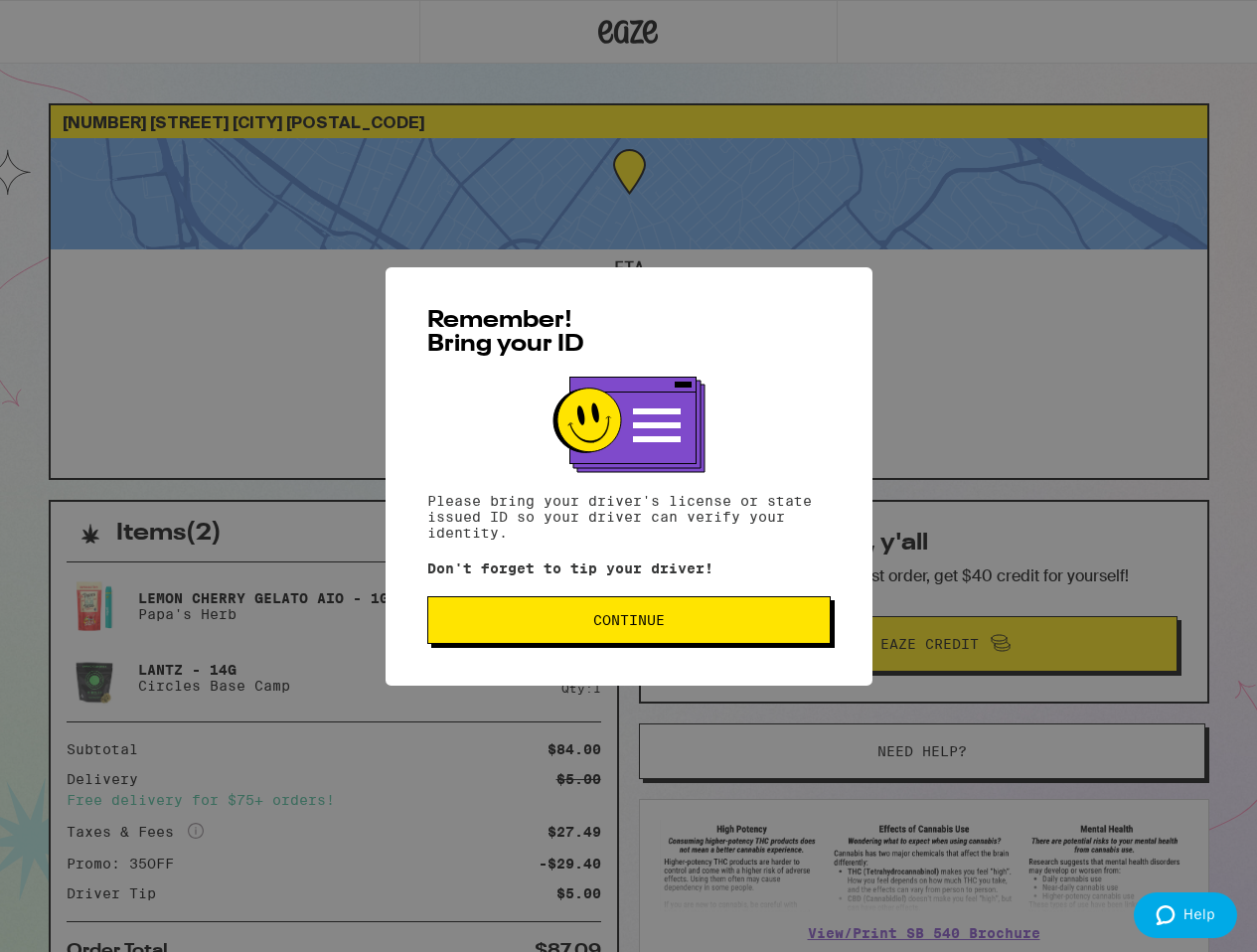 click on "Continue" at bounding box center (629, 620) 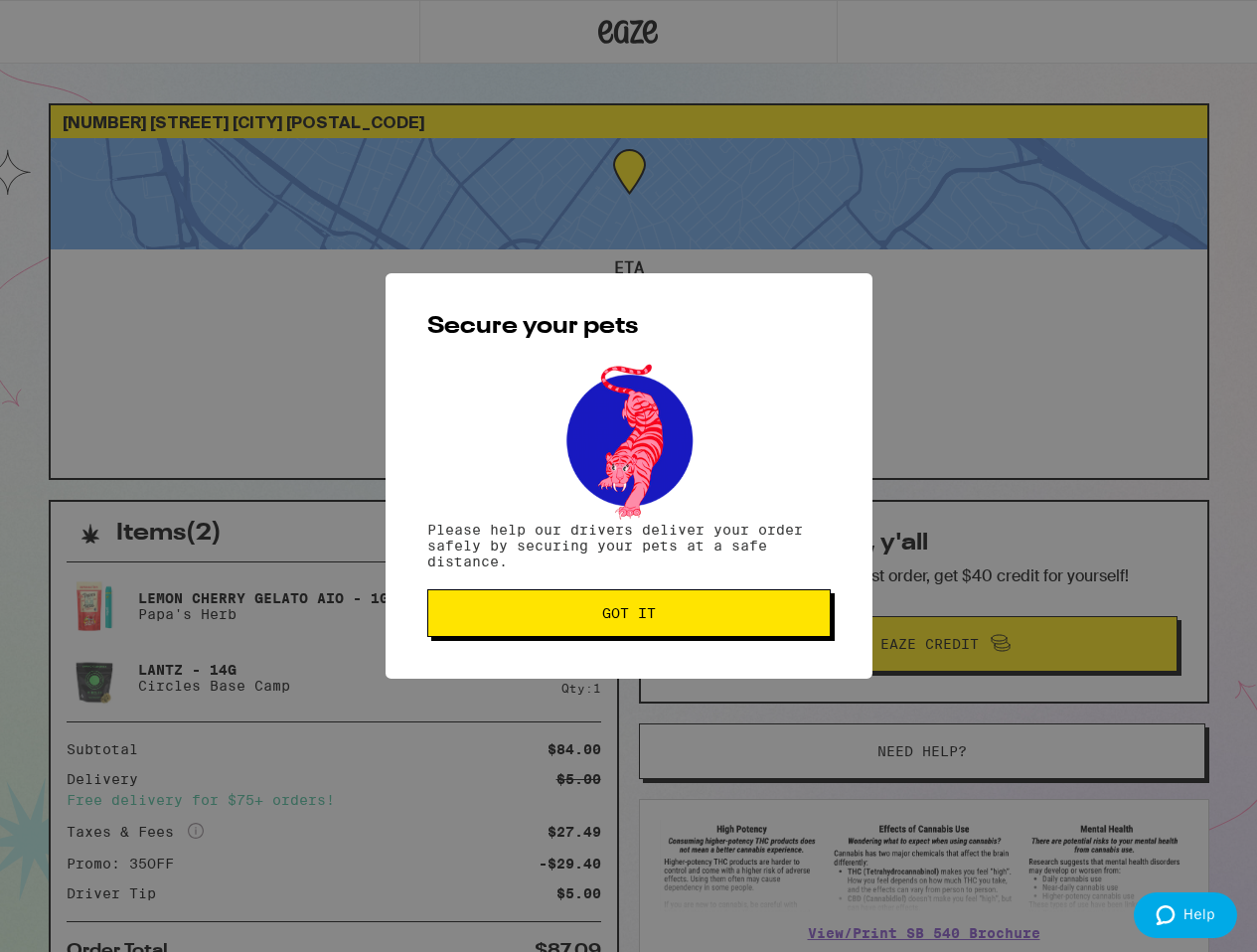 click on "Got it" at bounding box center [629, 613] 